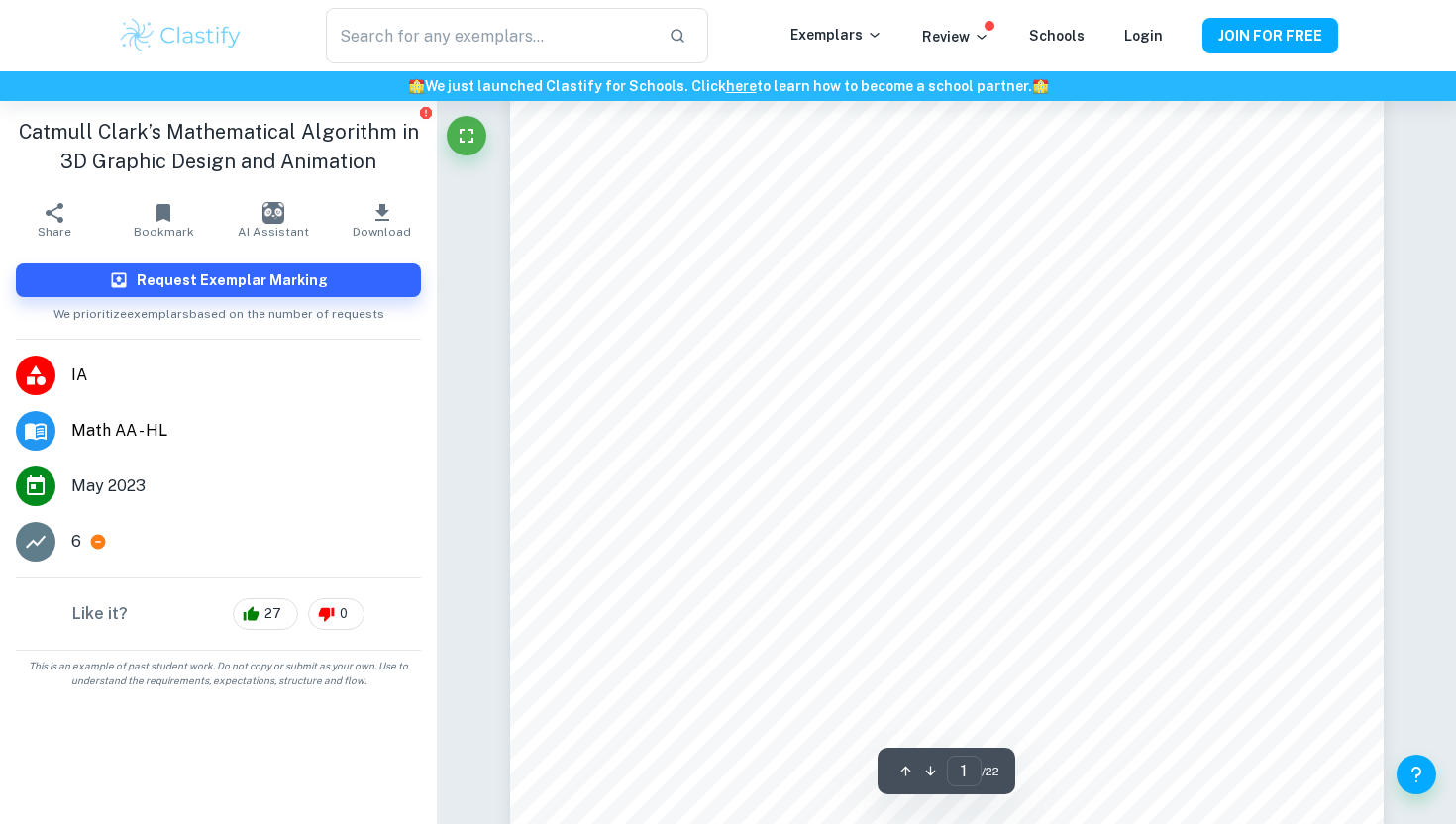 scroll, scrollTop: 0, scrollLeft: 0, axis: both 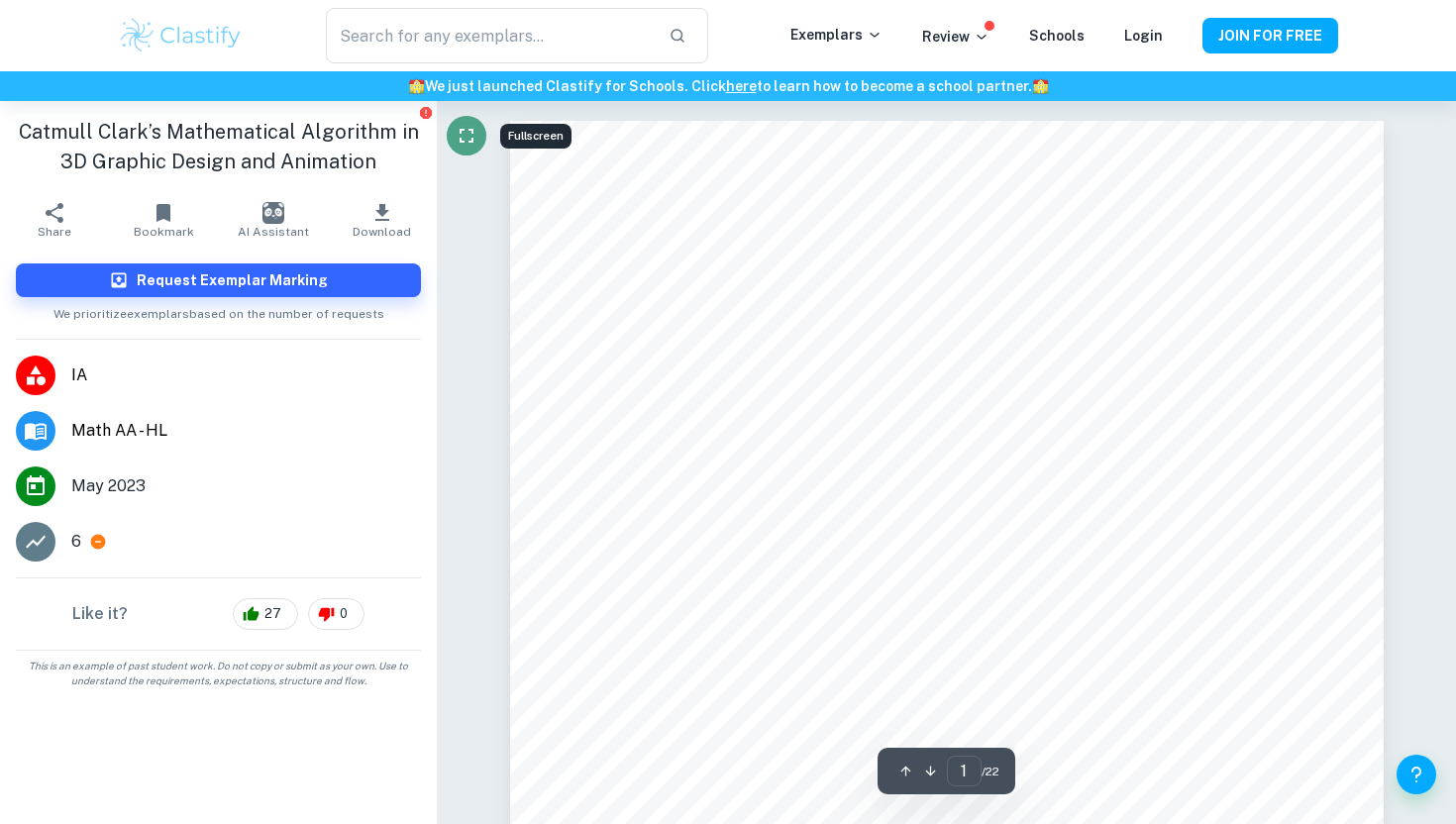 click 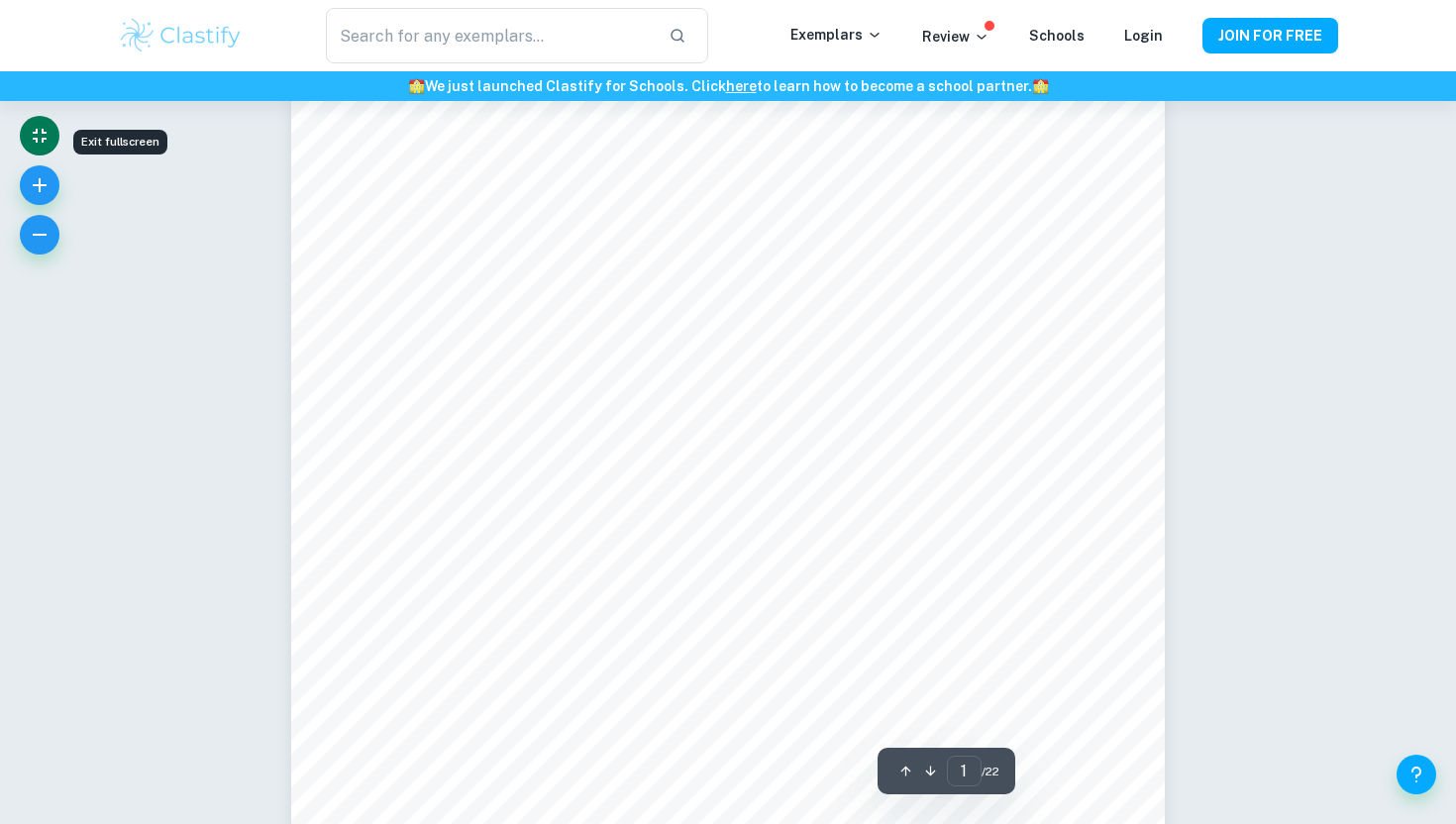scroll, scrollTop: 518, scrollLeft: 0, axis: vertical 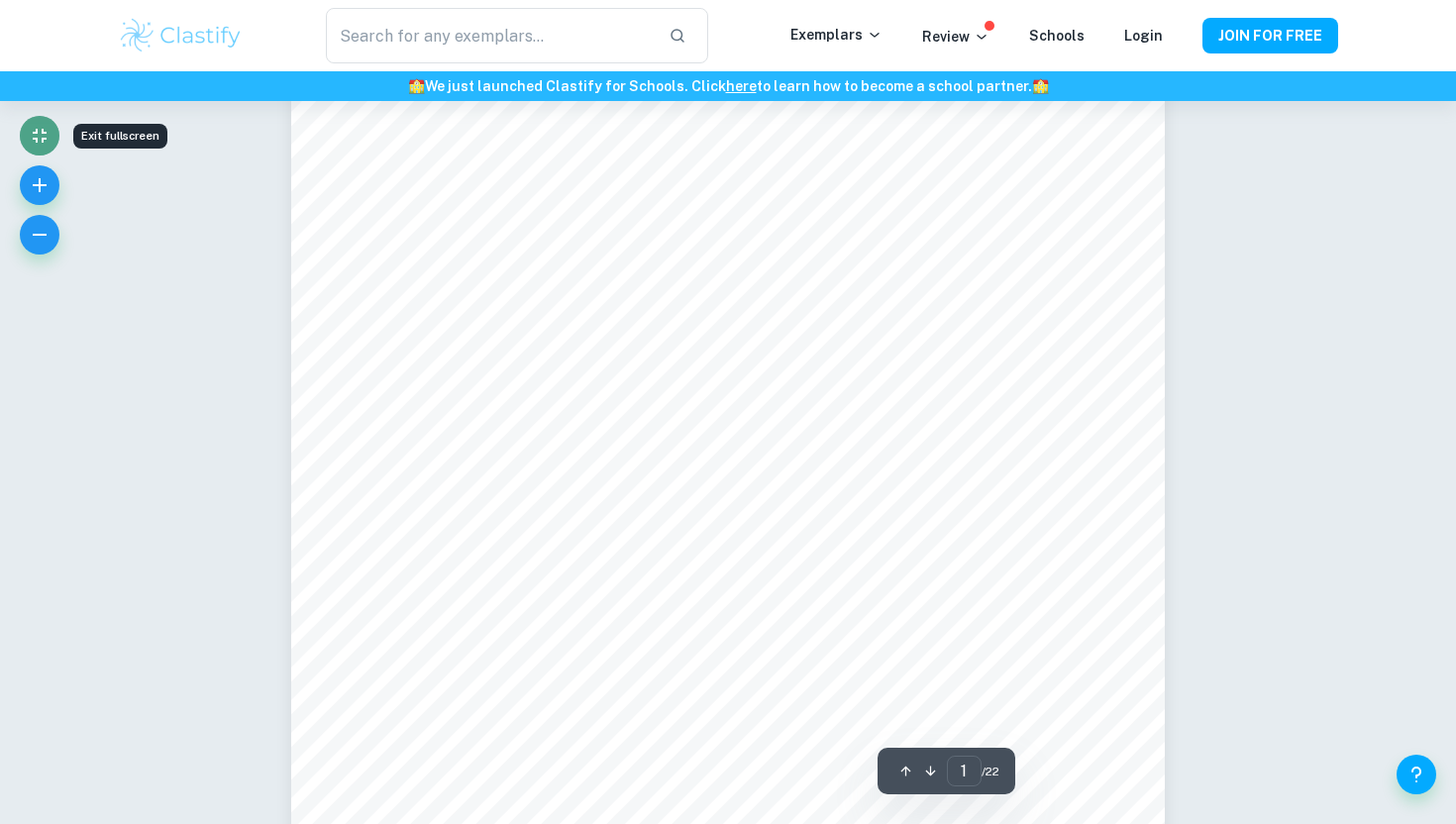 click 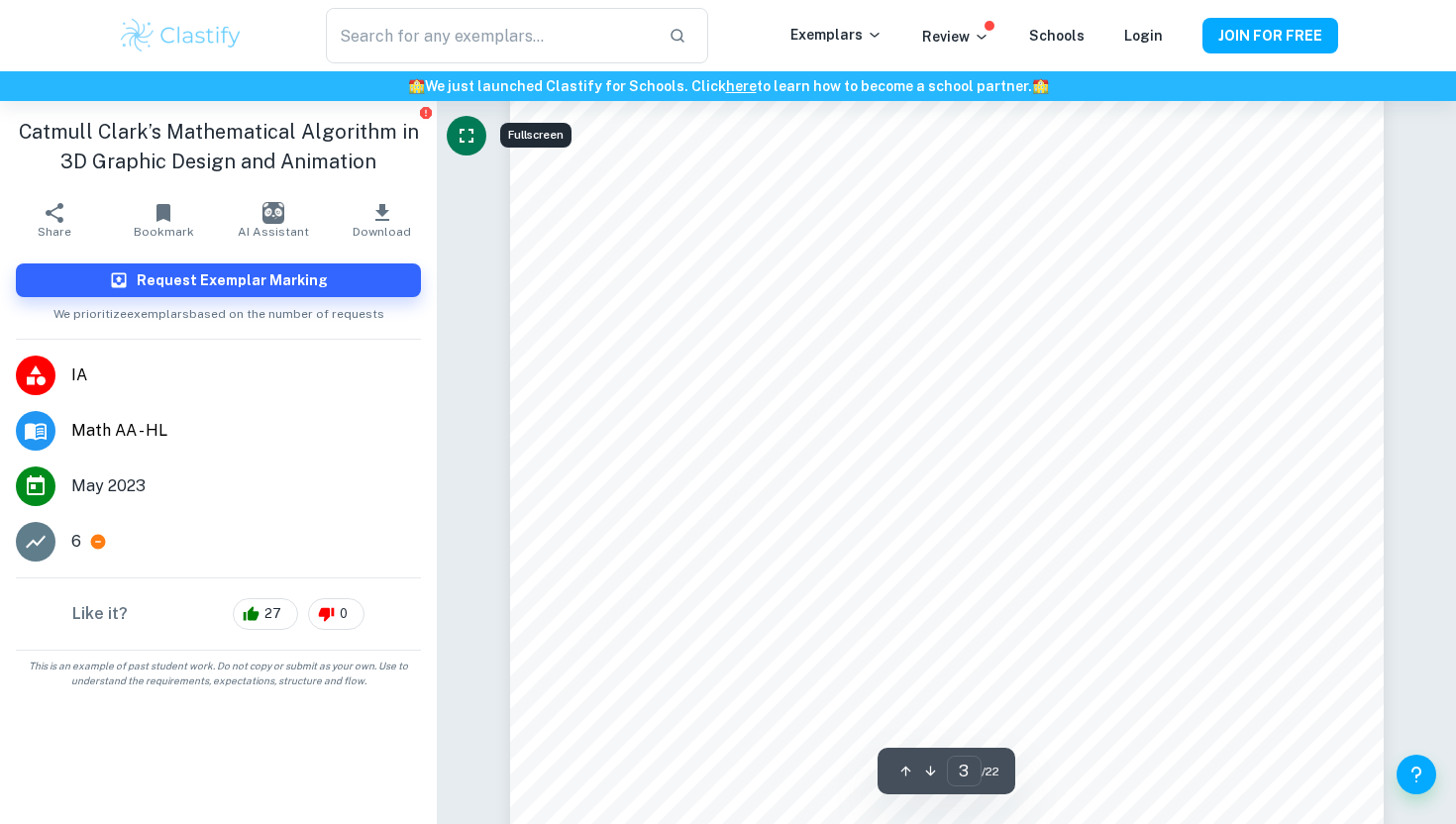 scroll, scrollTop: 3232, scrollLeft: 0, axis: vertical 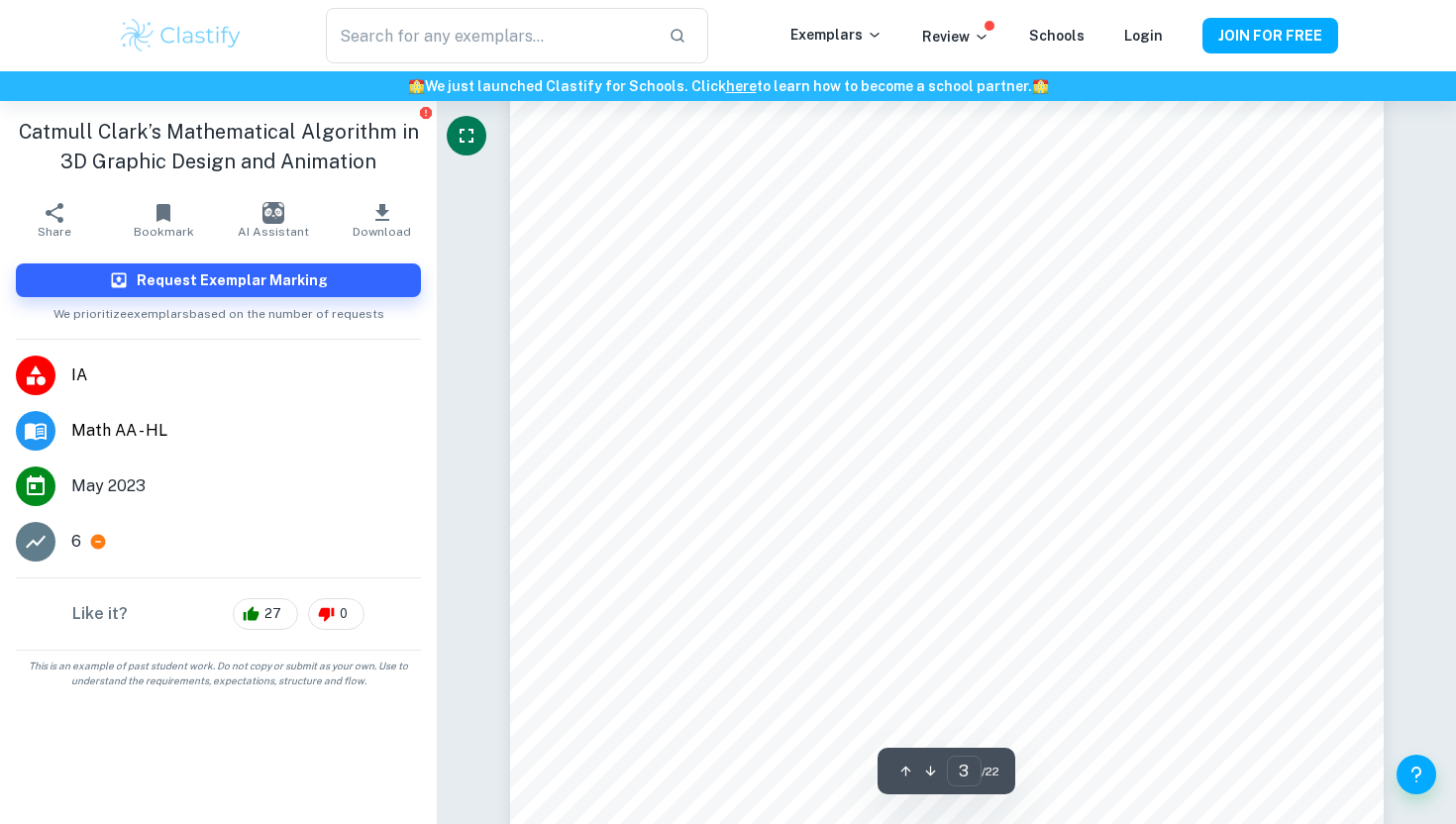 click on "6" at bounding box center [76, 542] 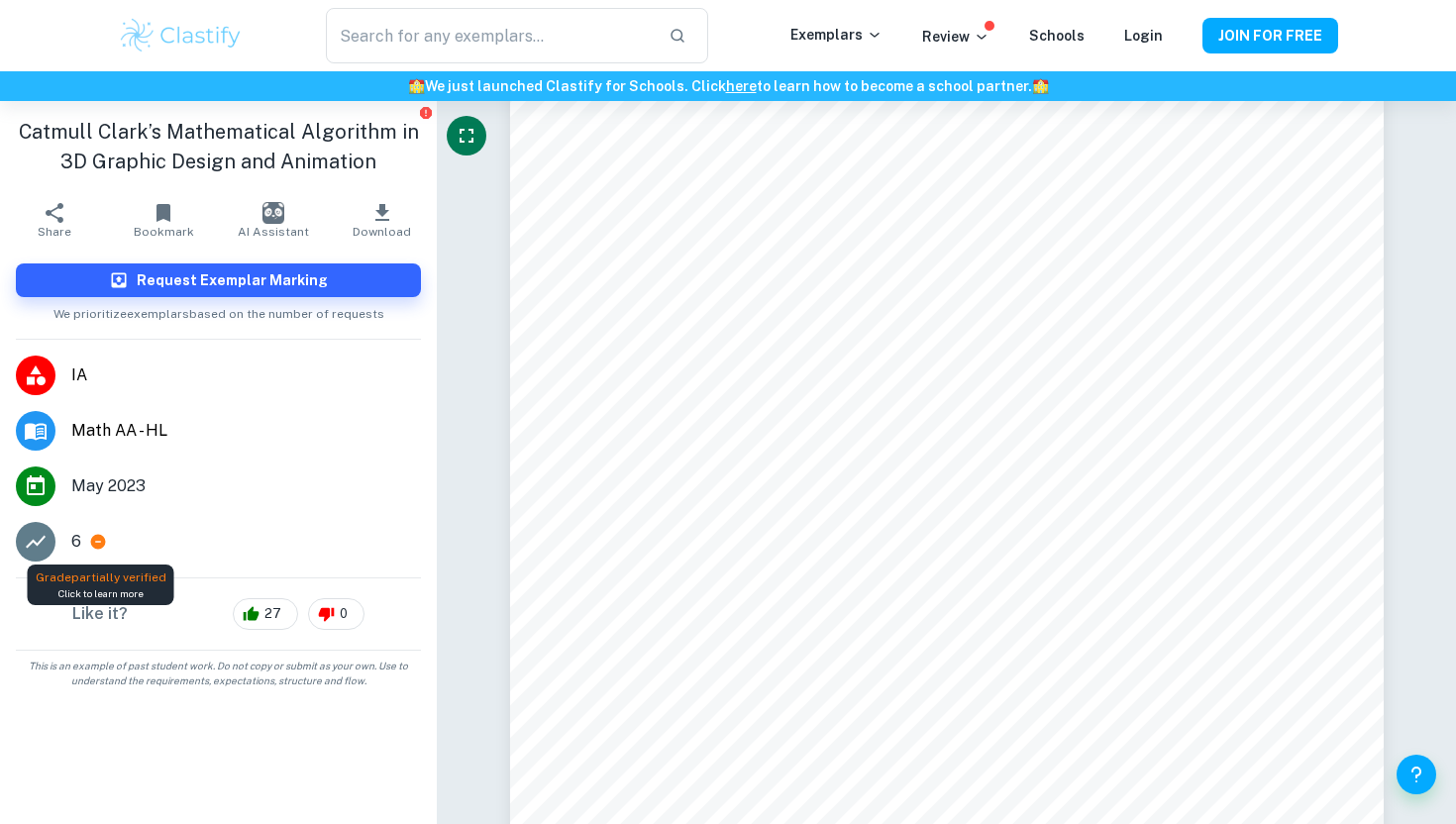 click 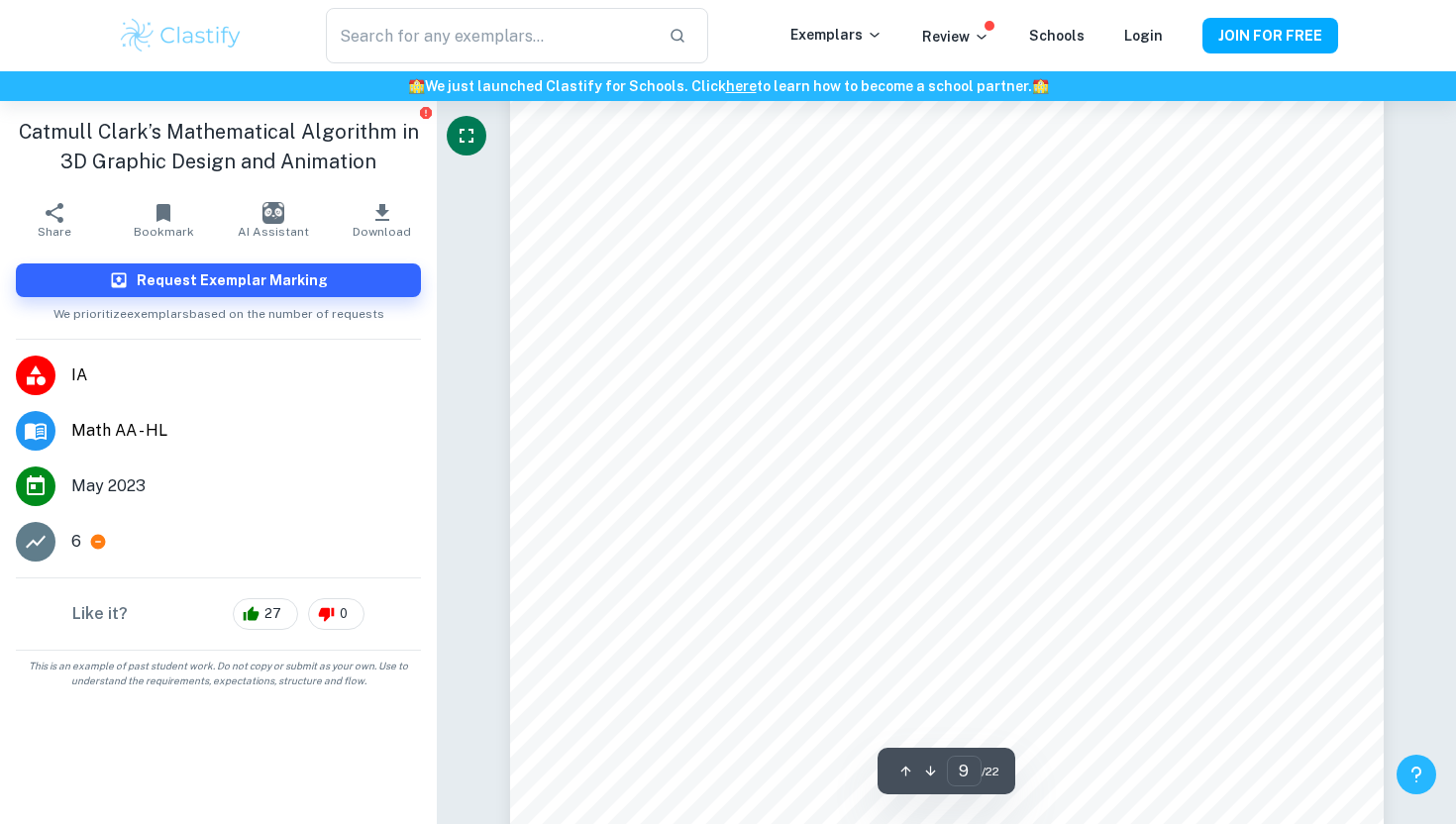 scroll, scrollTop: 10552, scrollLeft: 0, axis: vertical 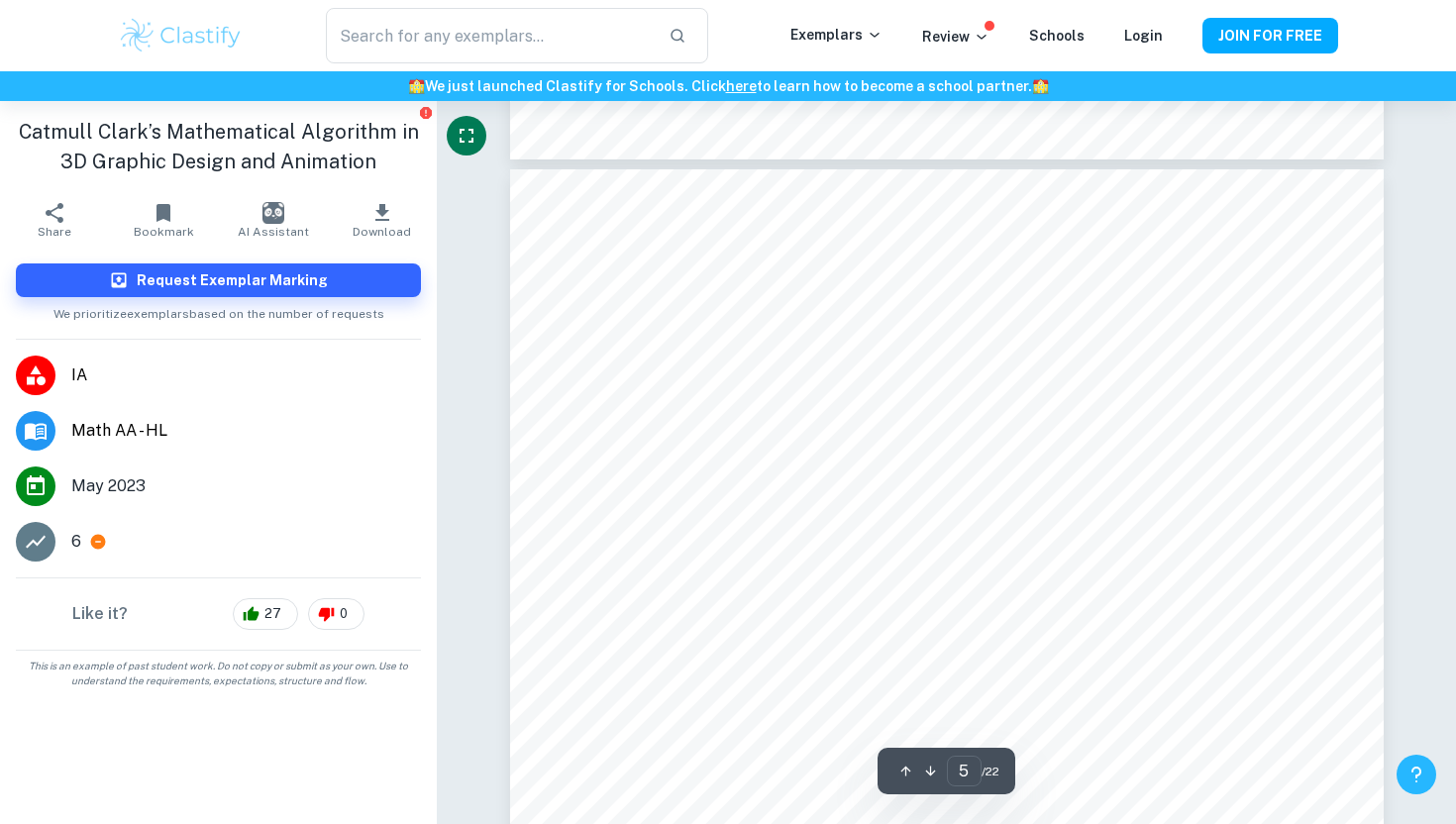 type on "4" 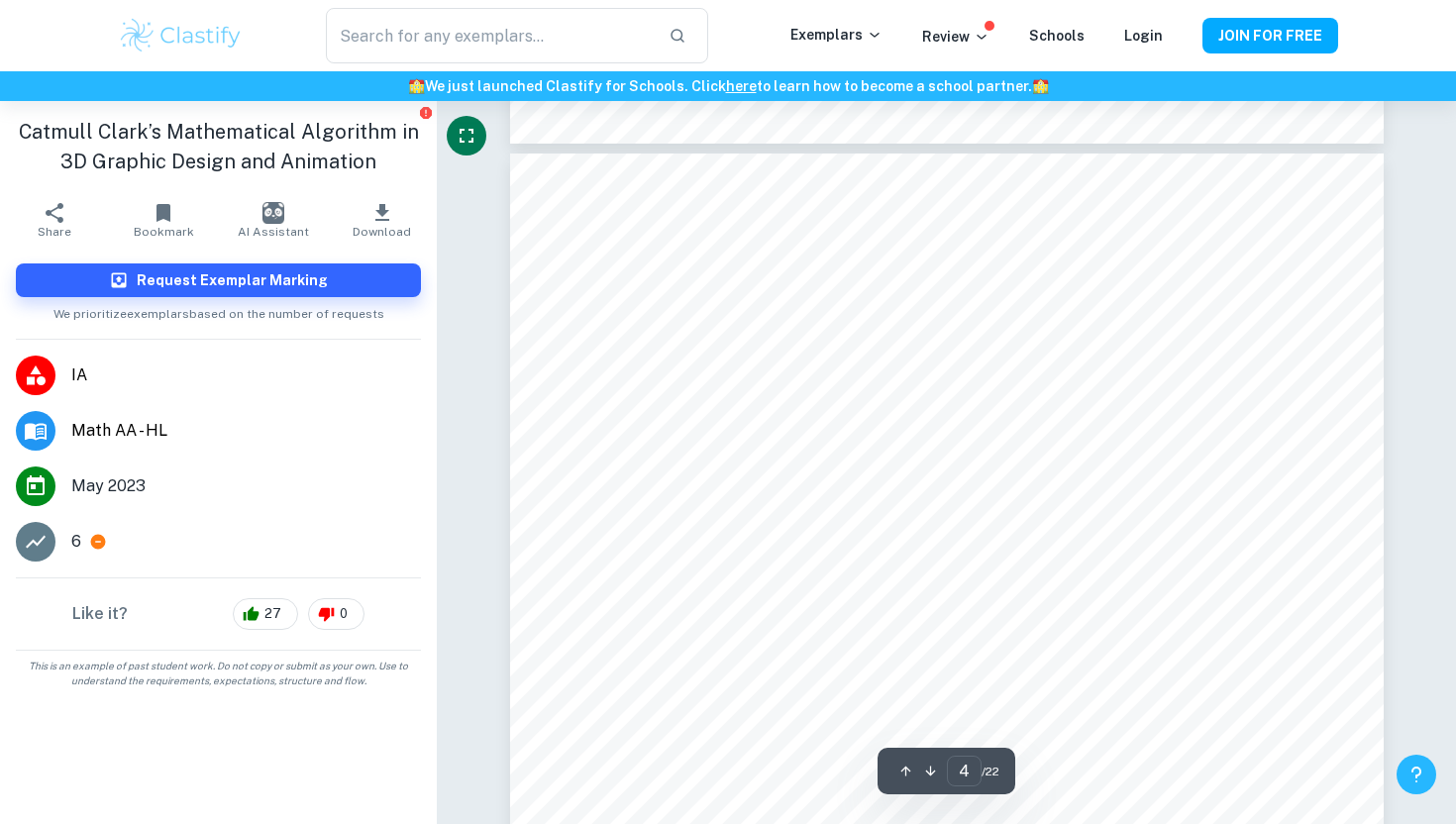 scroll, scrollTop: 3966, scrollLeft: 0, axis: vertical 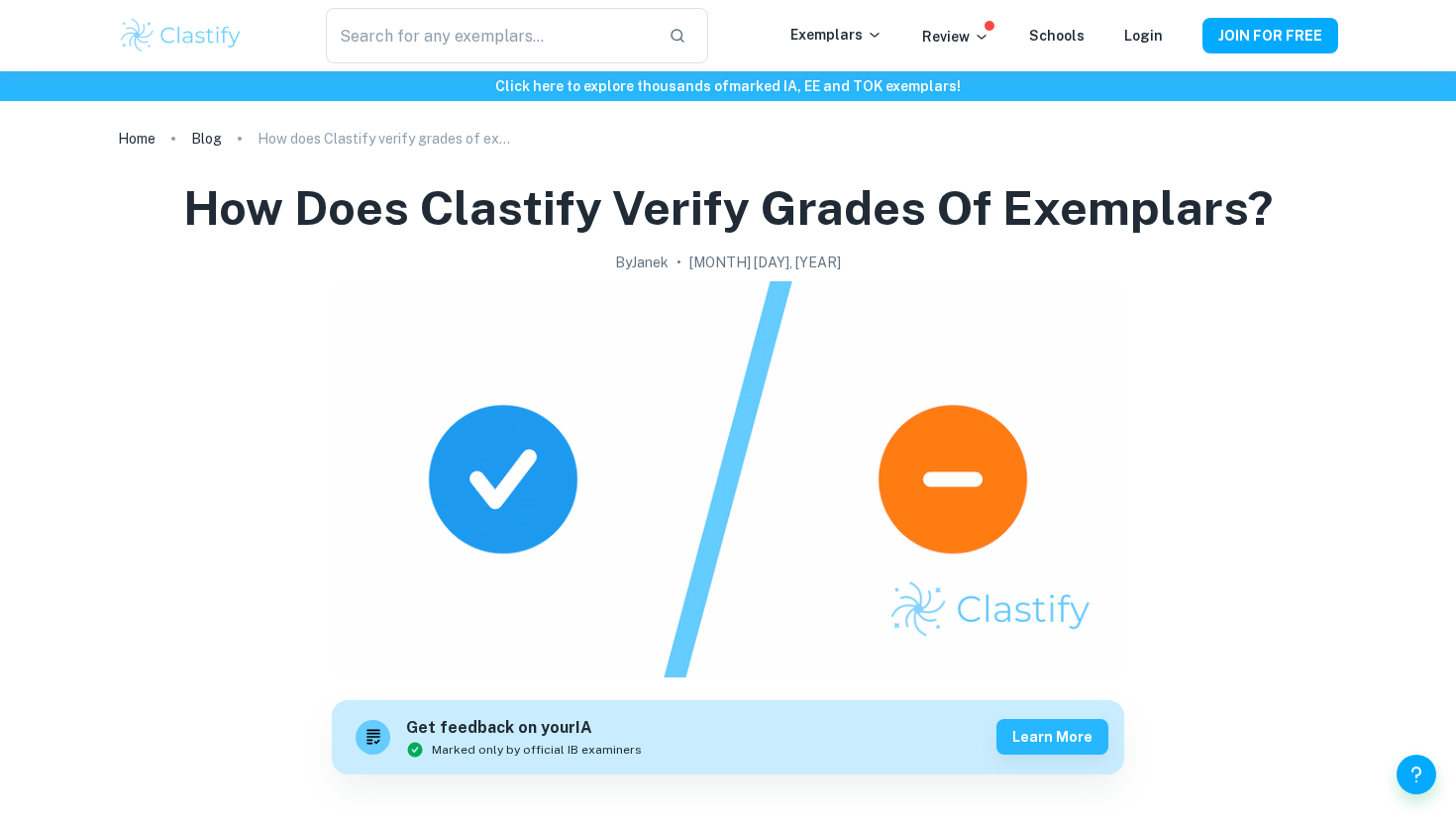 click at bounding box center (728, 479) 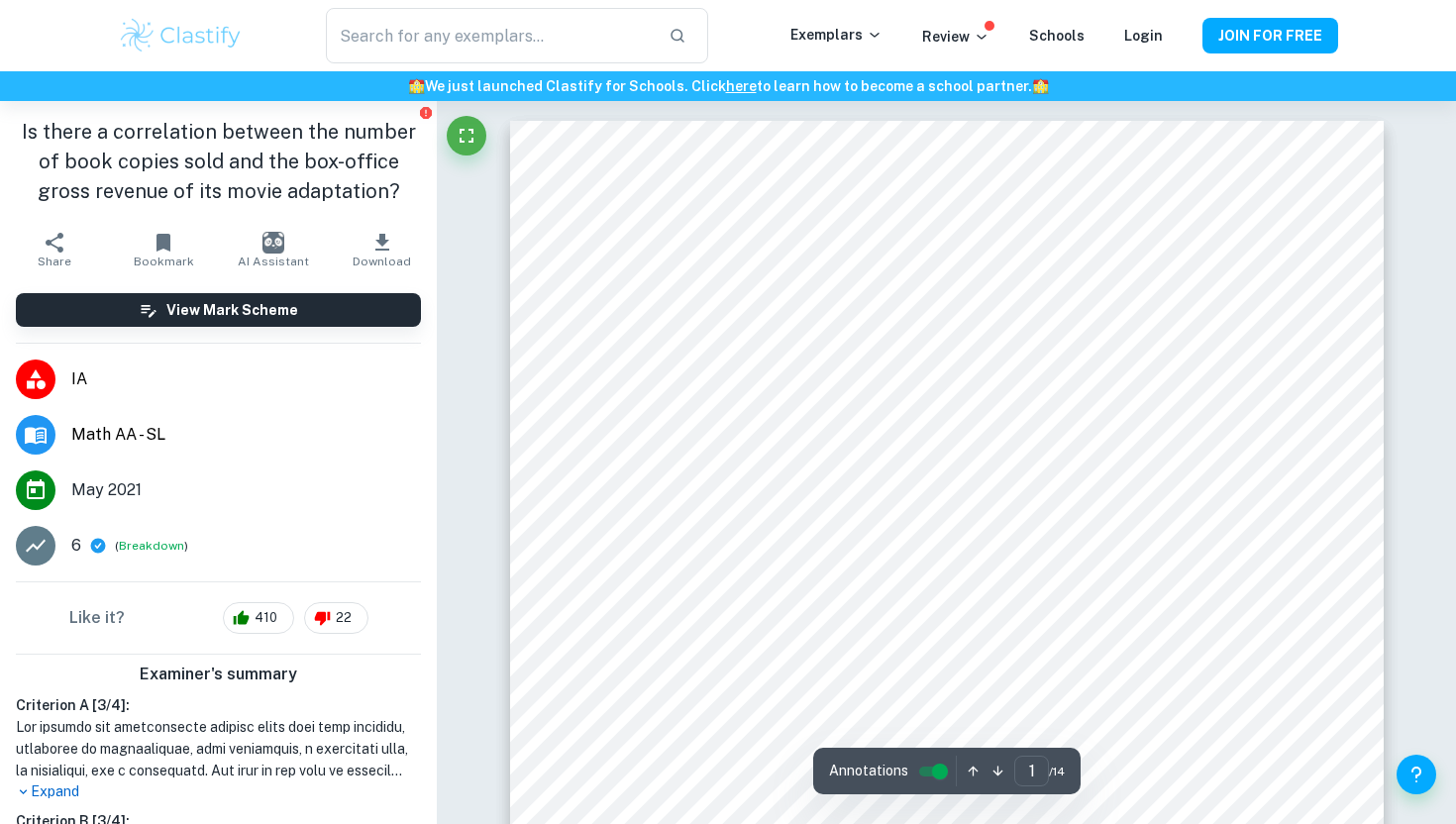 scroll, scrollTop: 69, scrollLeft: 0, axis: vertical 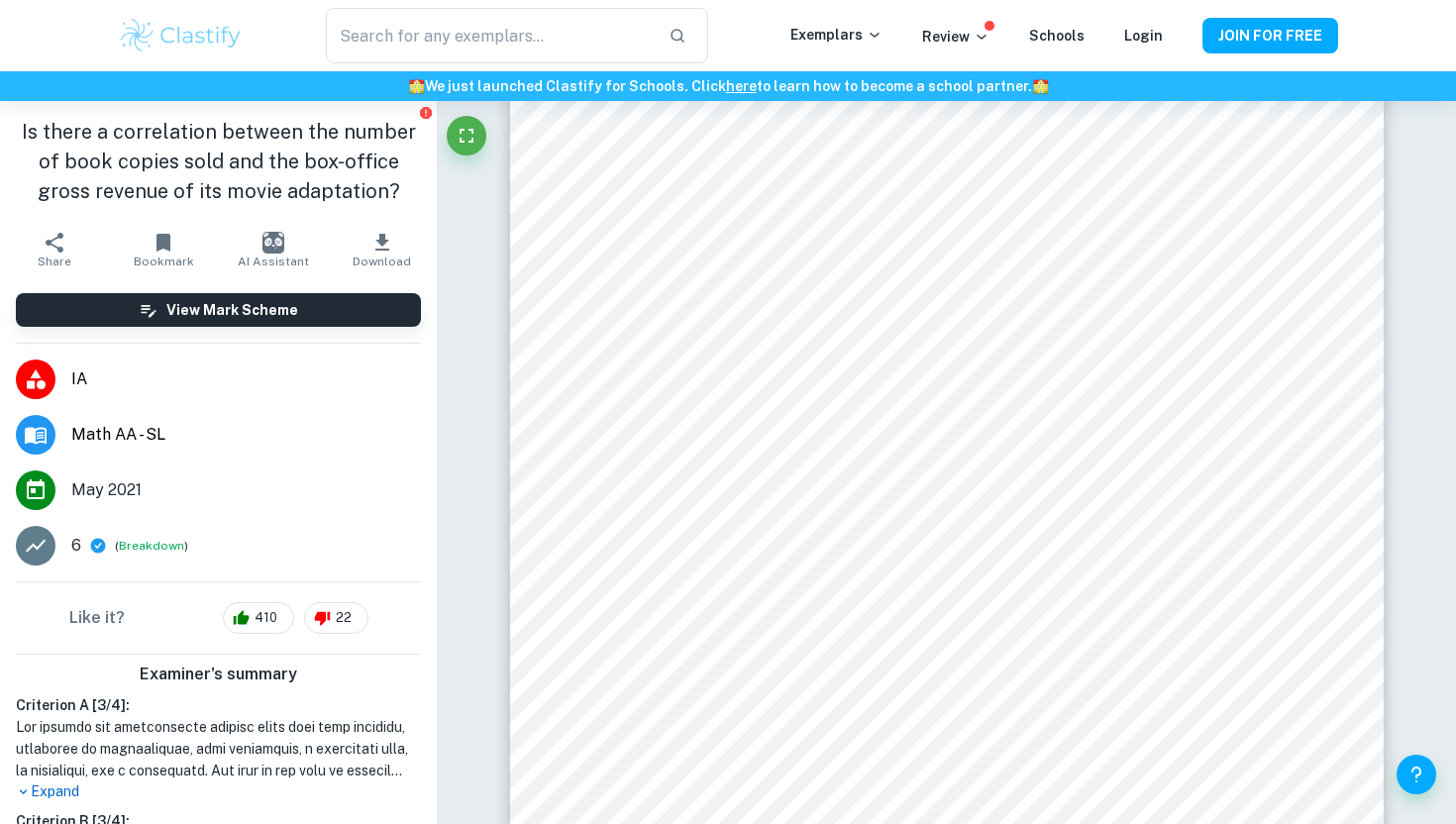 click at bounding box center [180, 36] 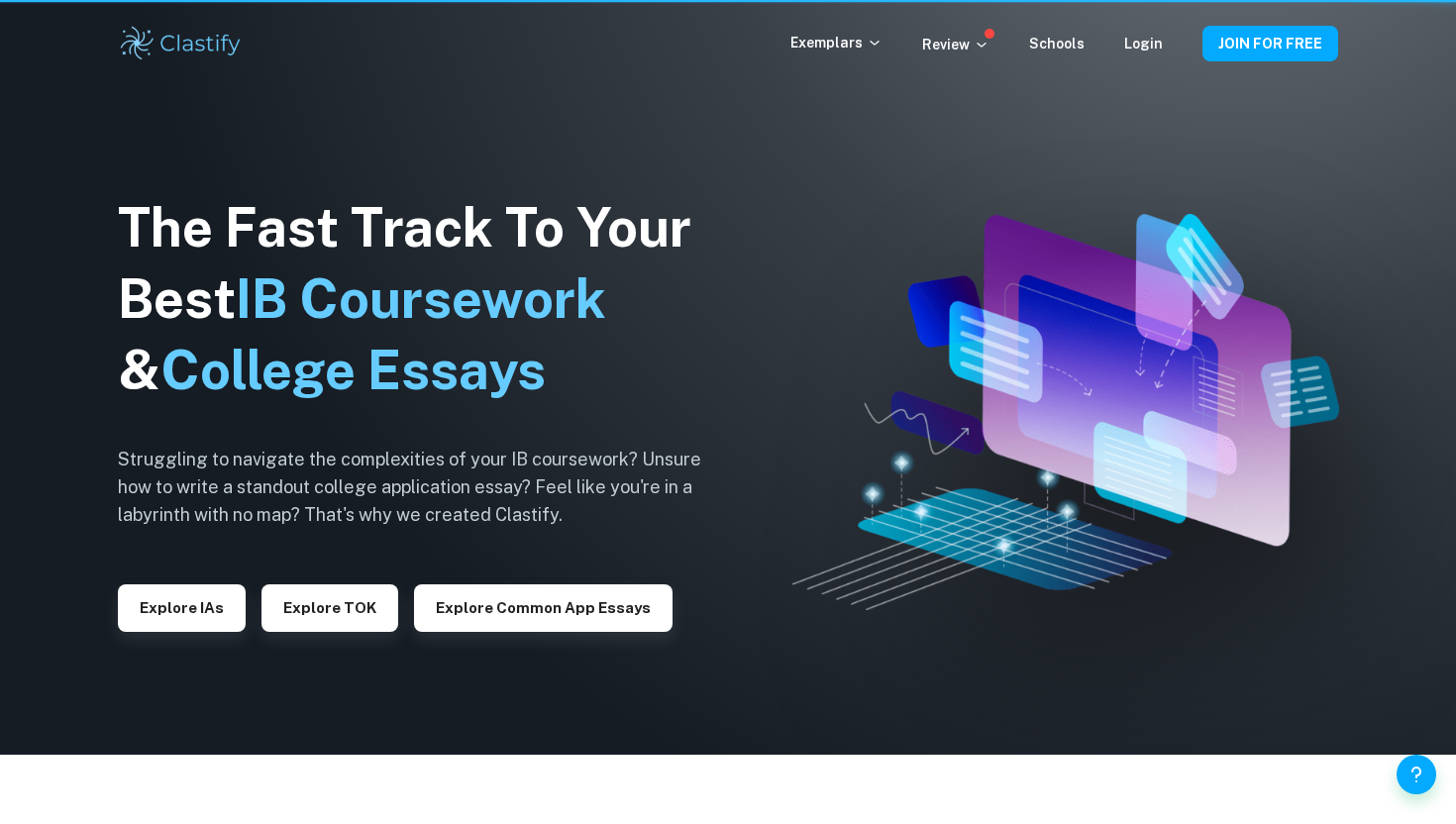 scroll, scrollTop: 0, scrollLeft: 0, axis: both 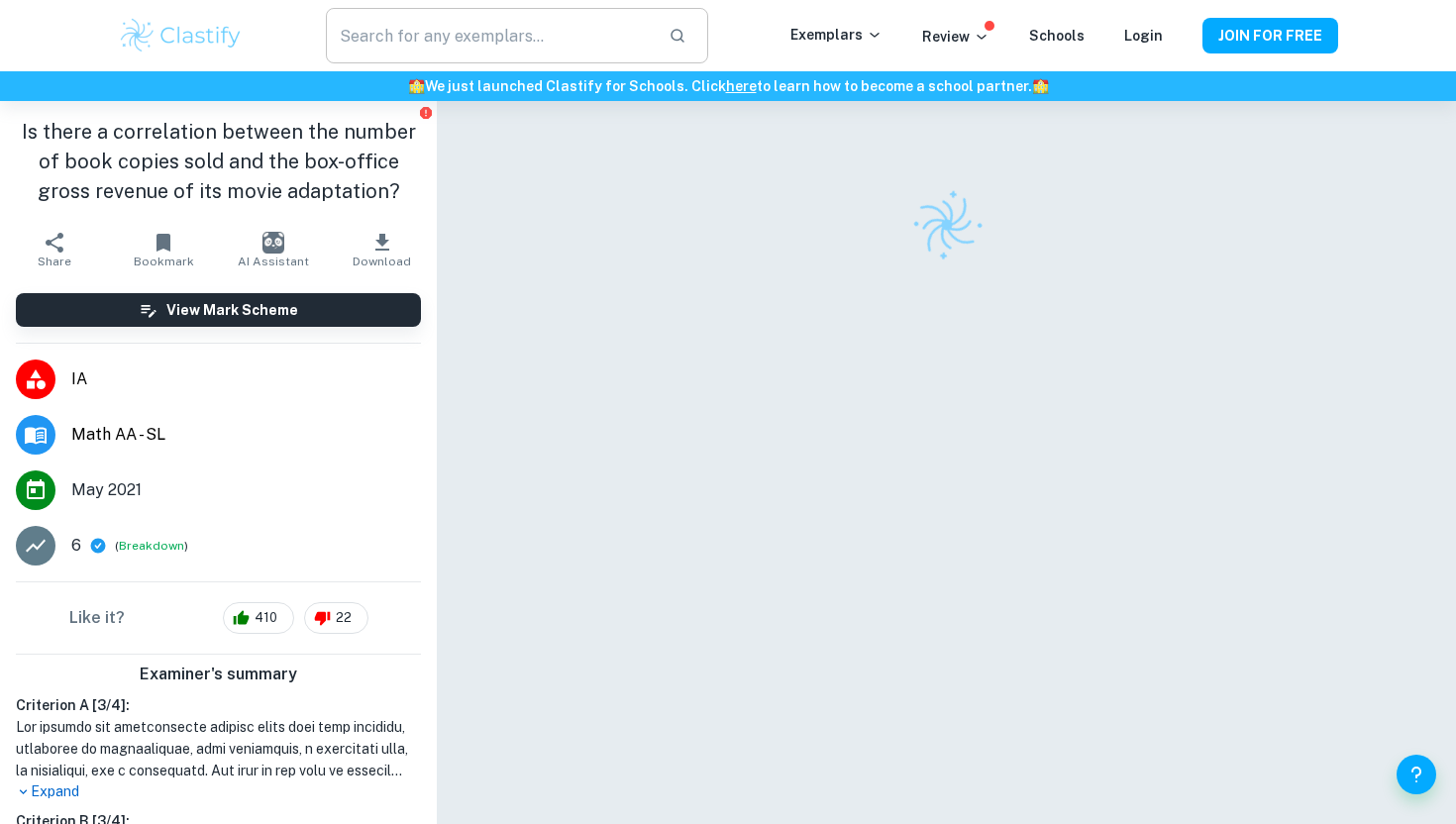 click at bounding box center (489, 36) 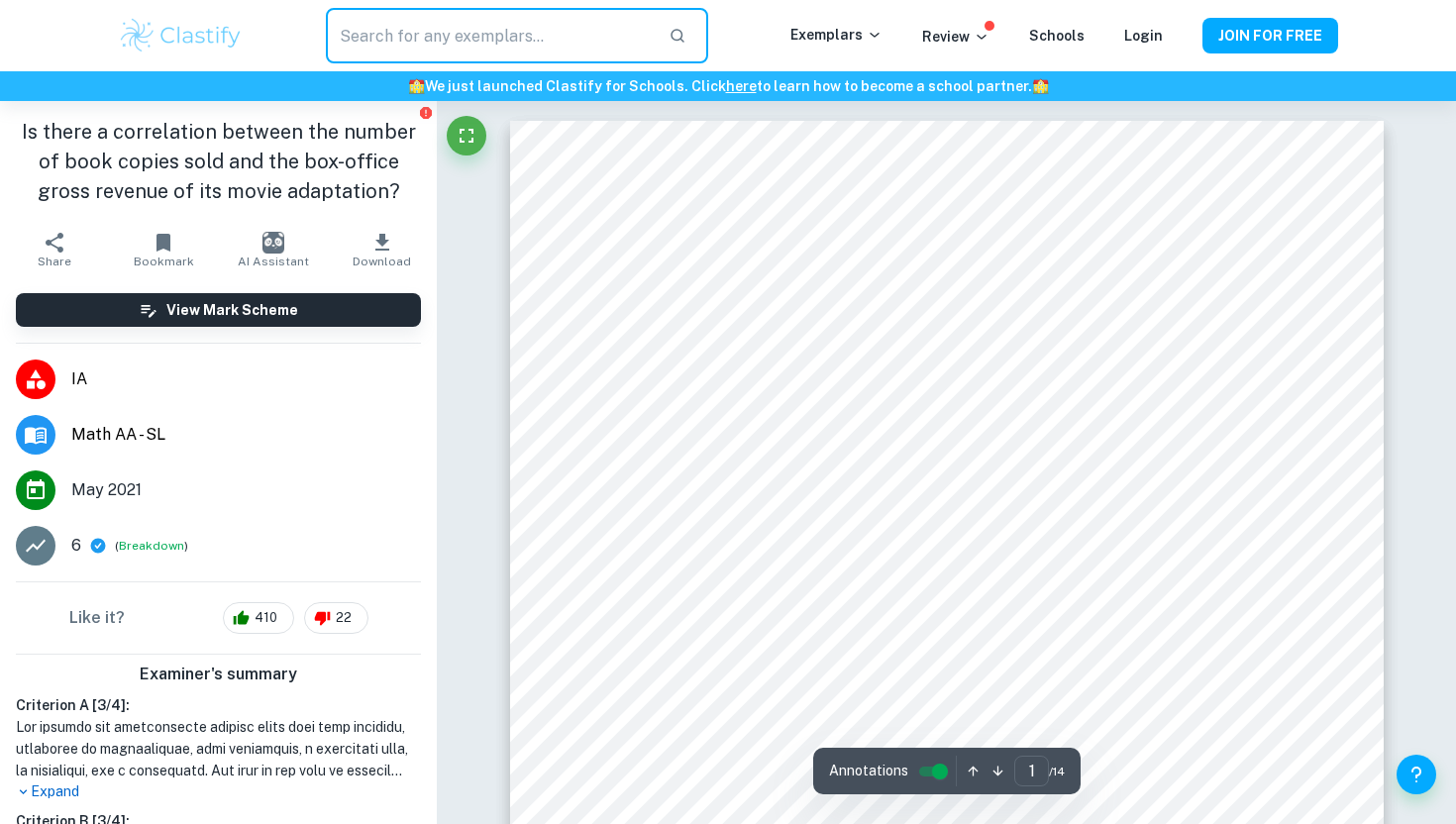 click at bounding box center (489, 36) 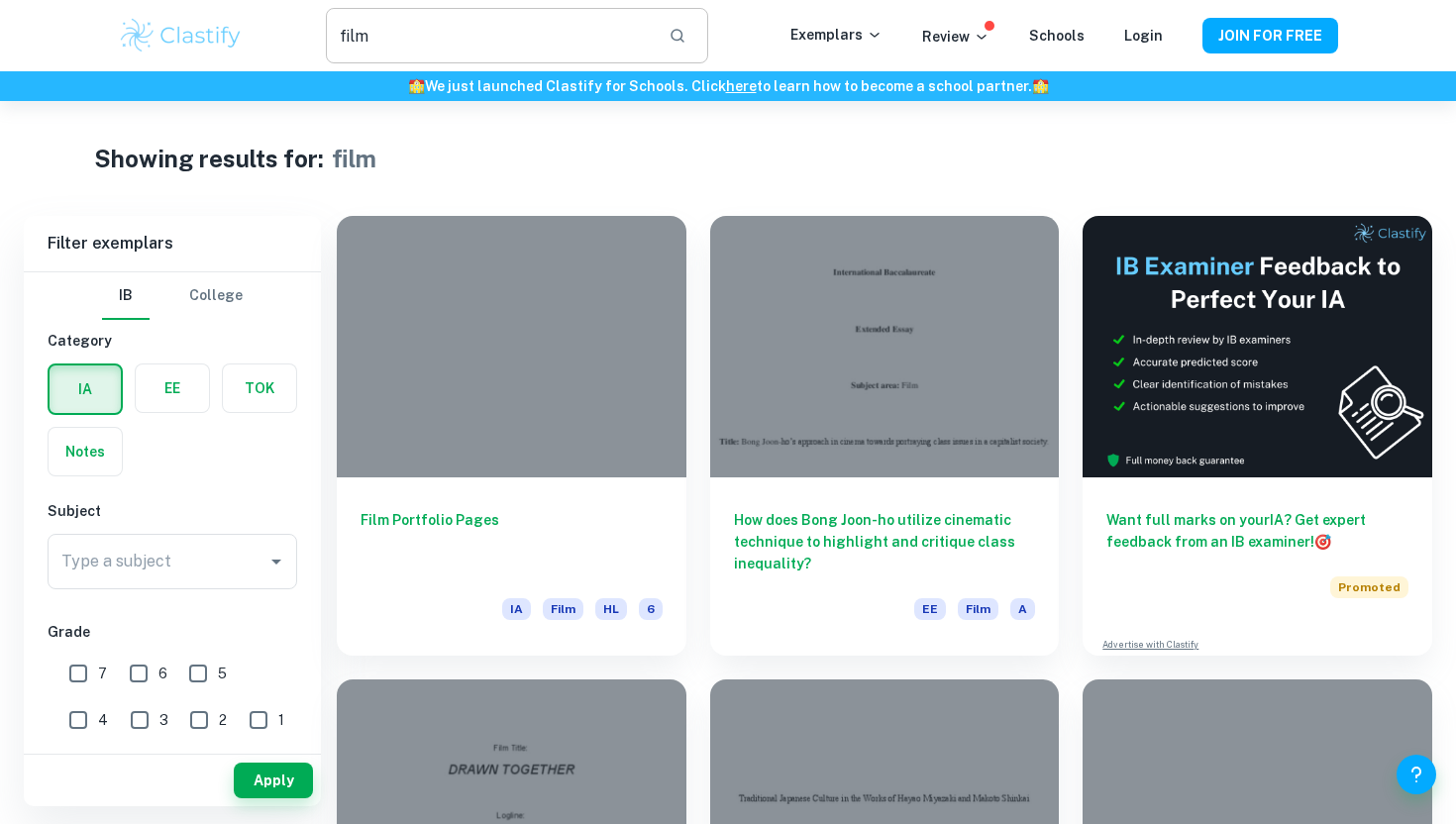 click on "film" at bounding box center [489, 36] 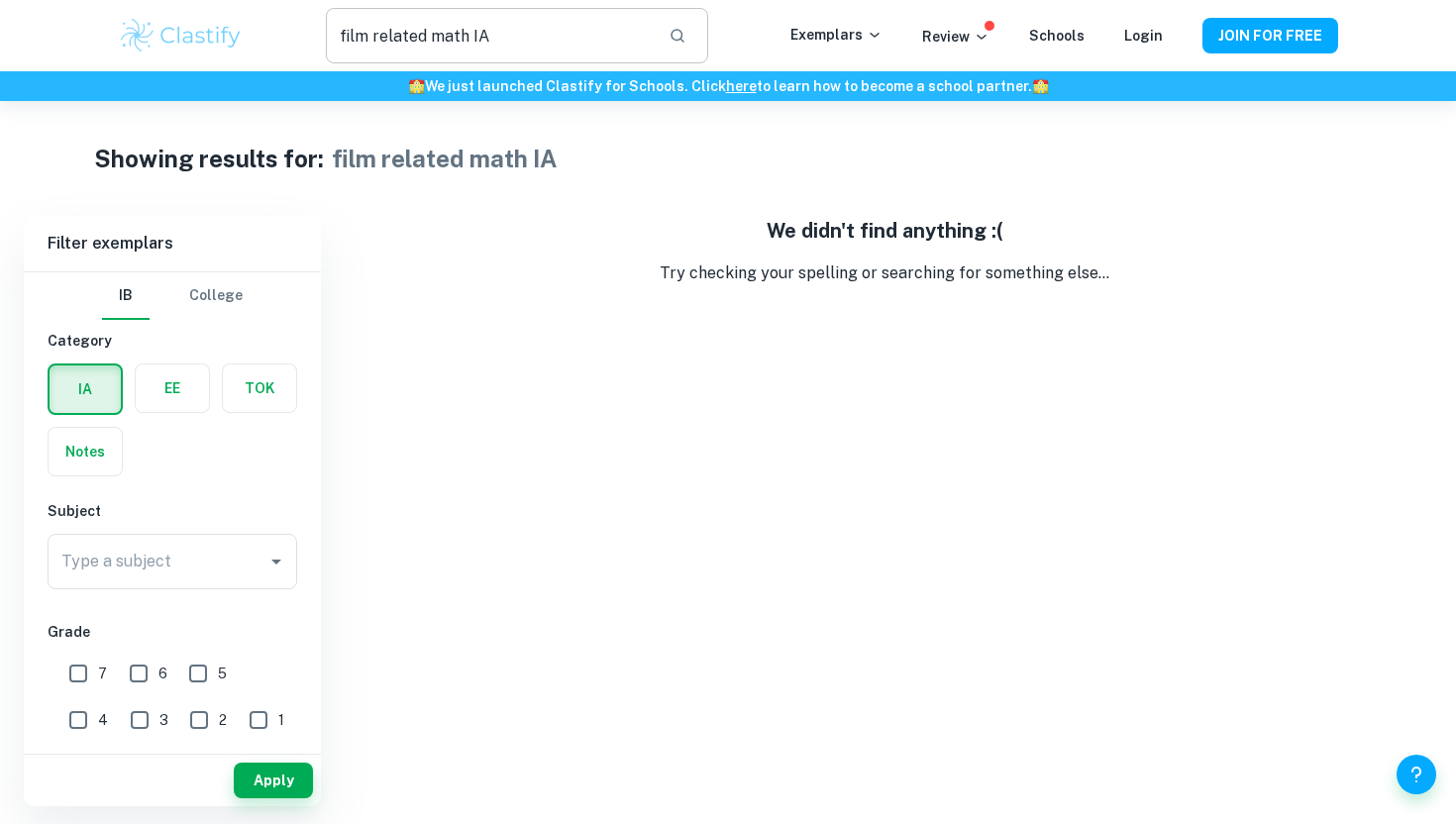 click on "film related math IA" at bounding box center (489, 36) 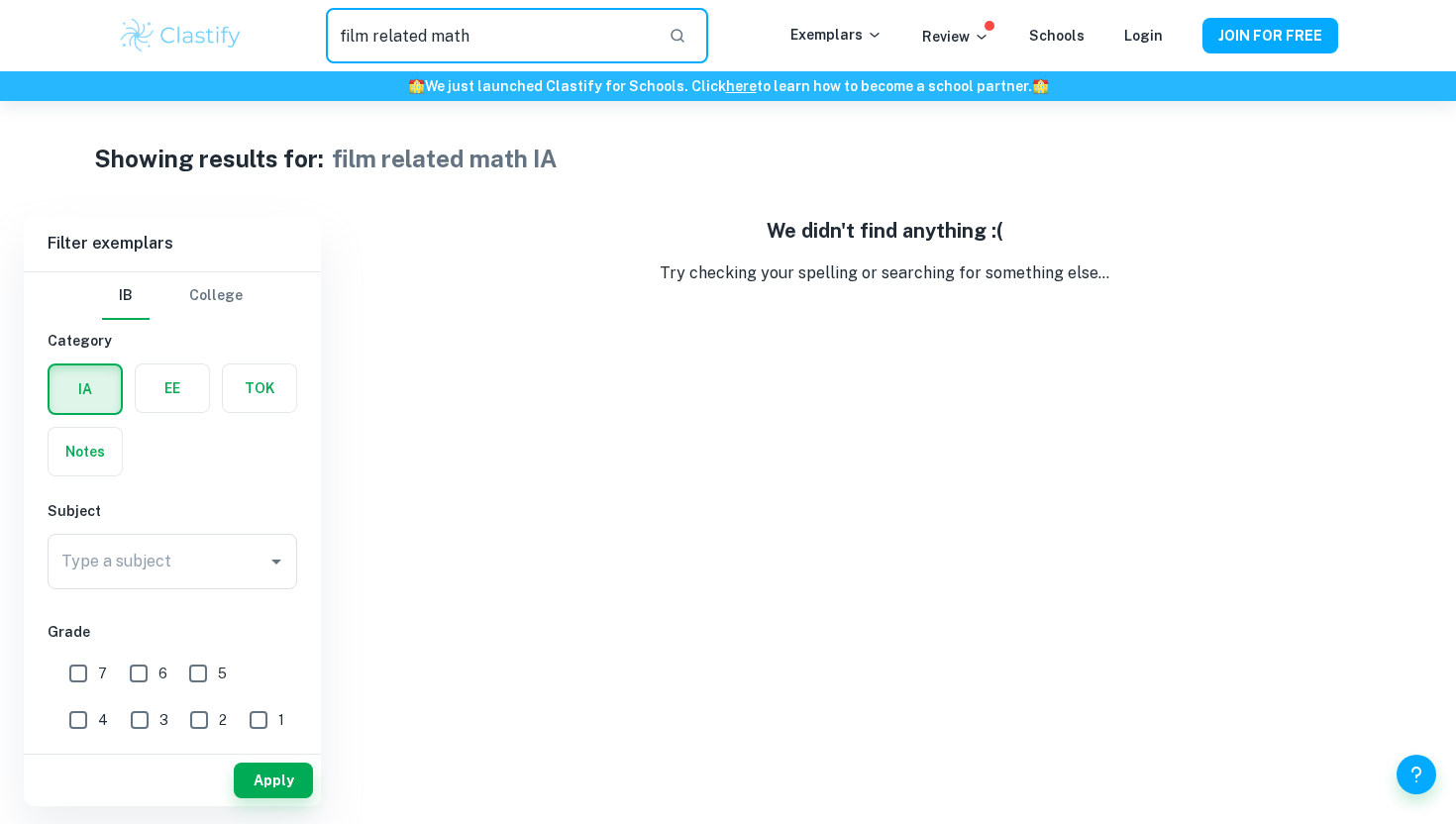 type on "film related math" 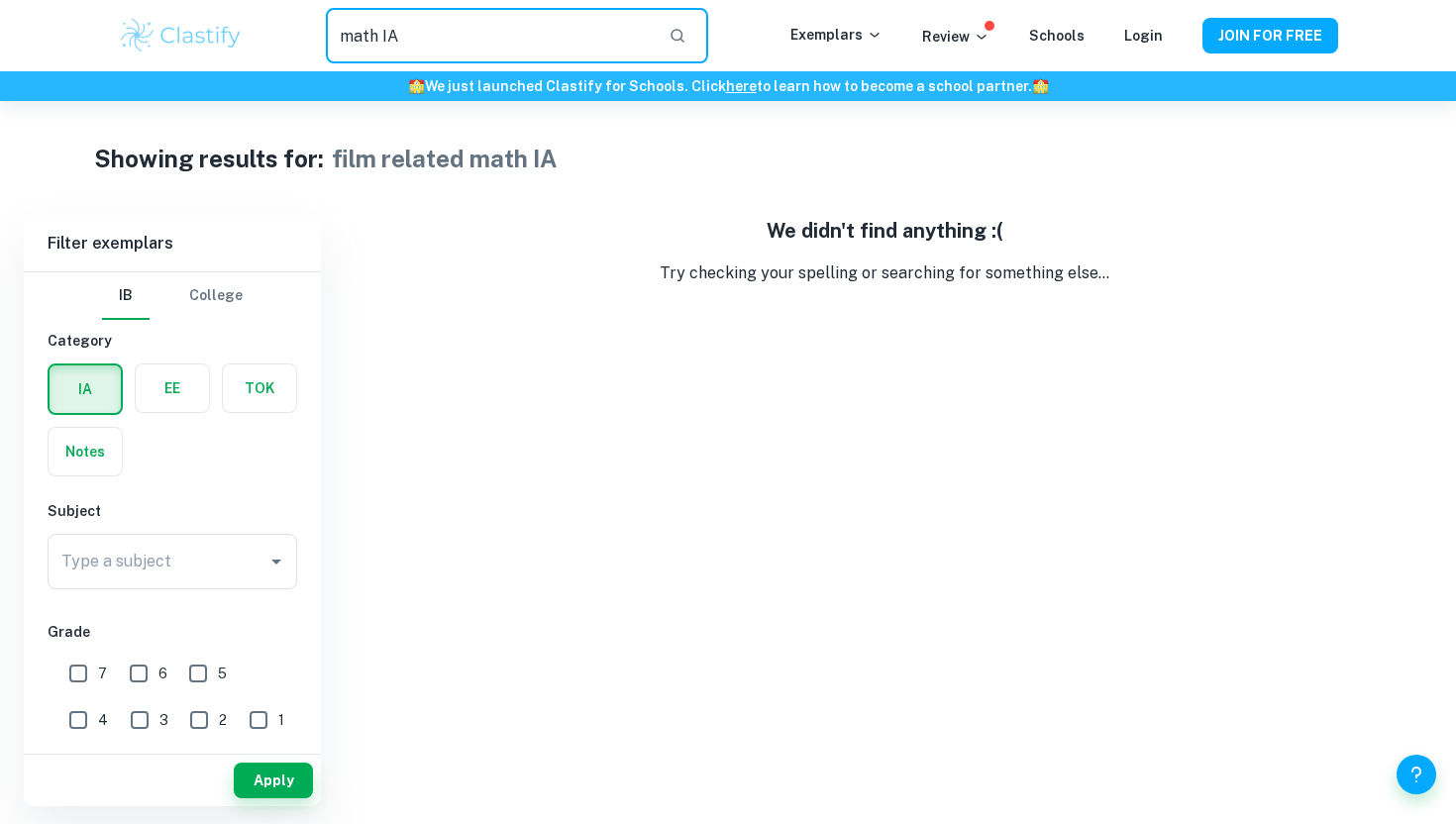 type on "math IA" 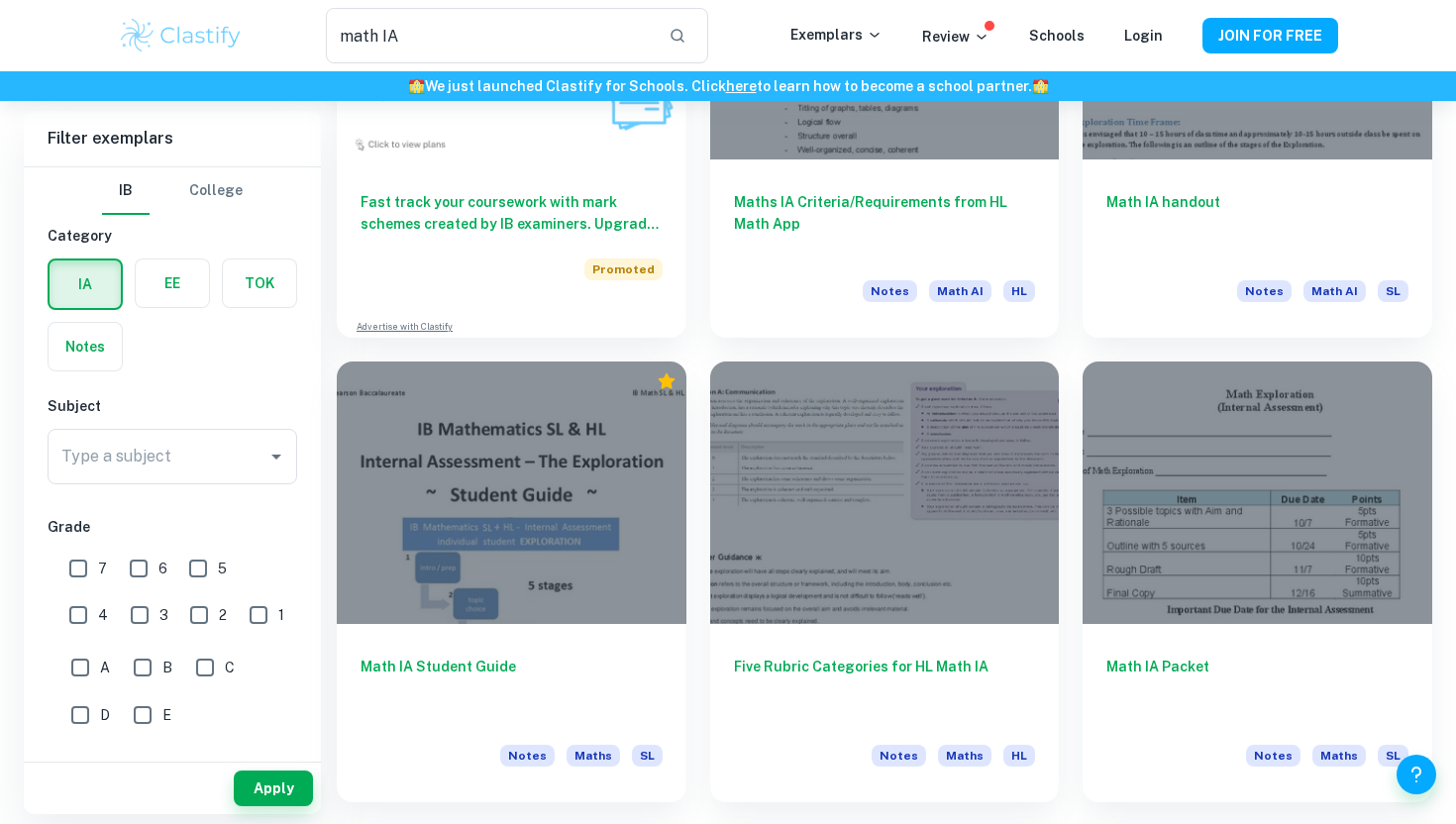 scroll, scrollTop: 1324, scrollLeft: 0, axis: vertical 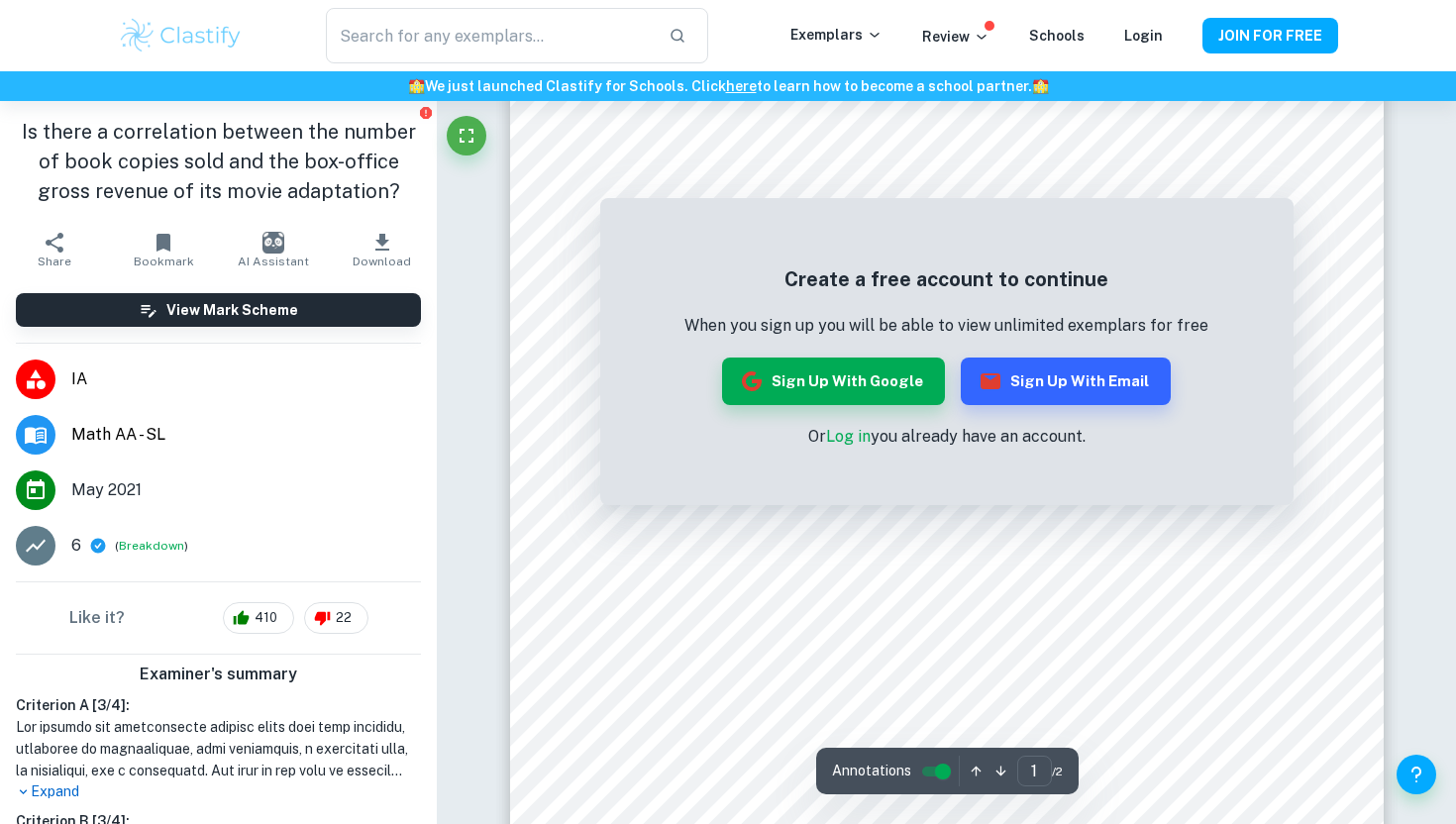 click on "🏫  We just launched Clastify for Schools. Click  here  to learn how to become a school partner.  🏫" at bounding box center [728, 86] 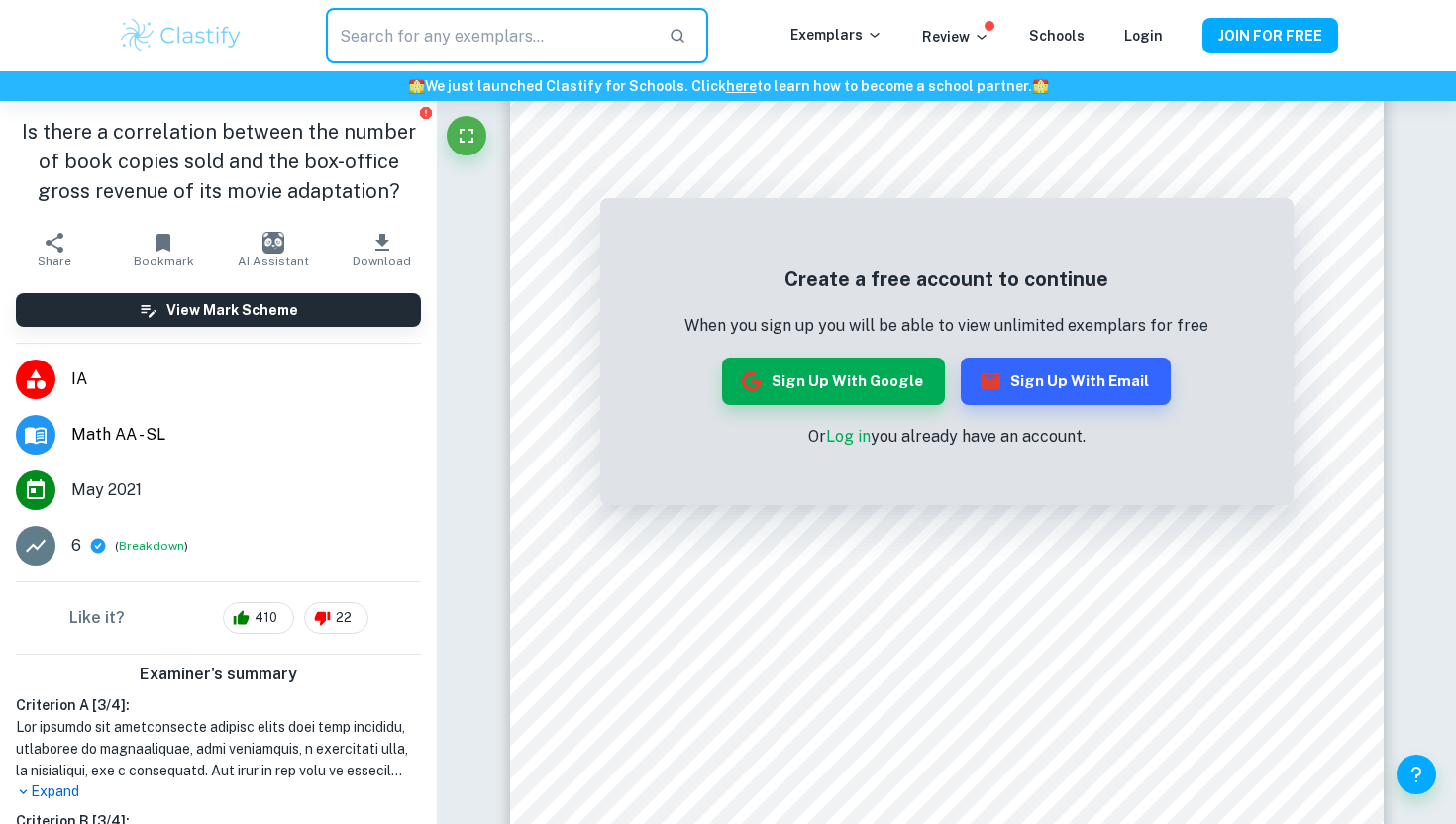 click at bounding box center [489, 36] 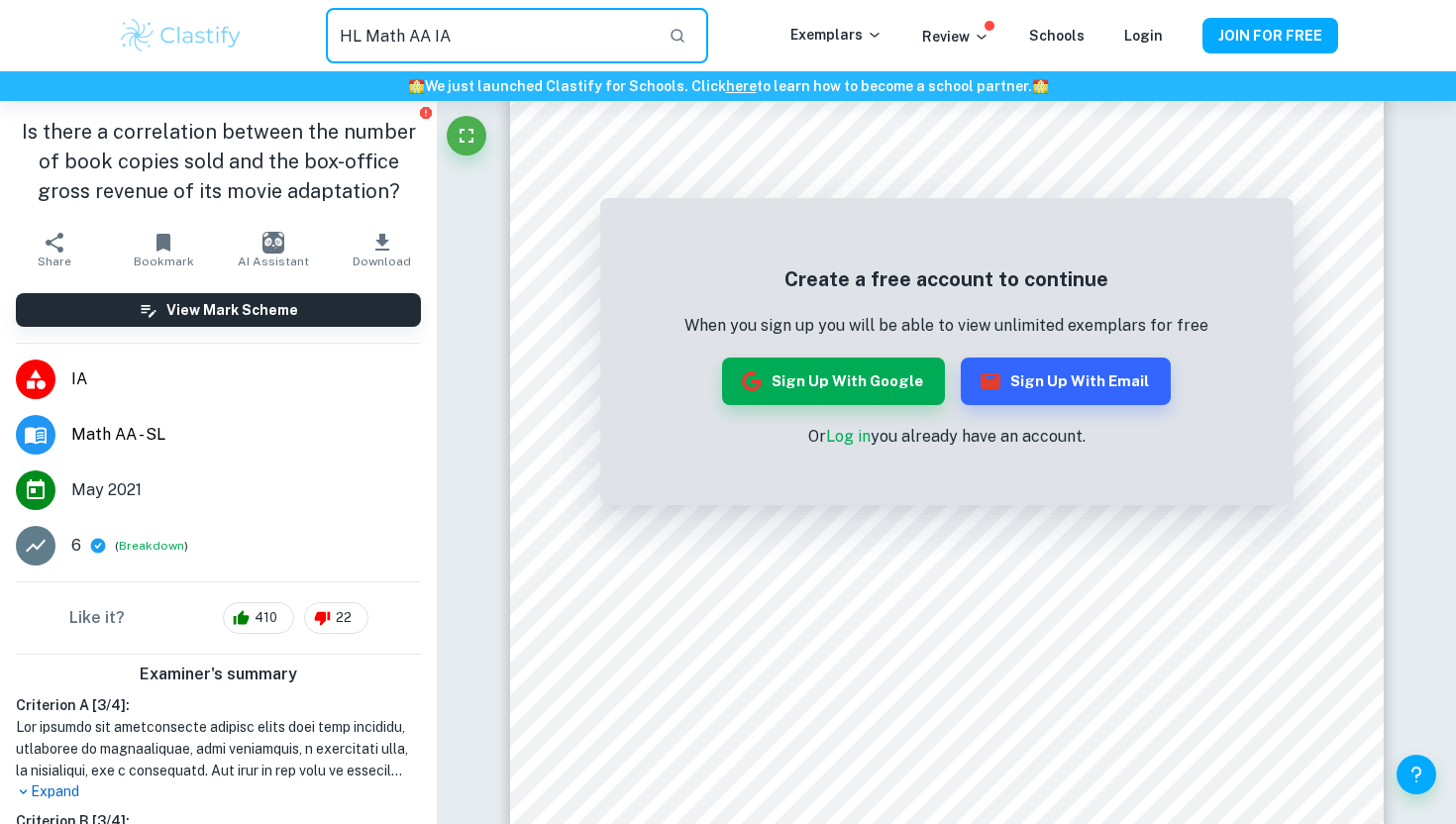 type on "HL Math AA IA" 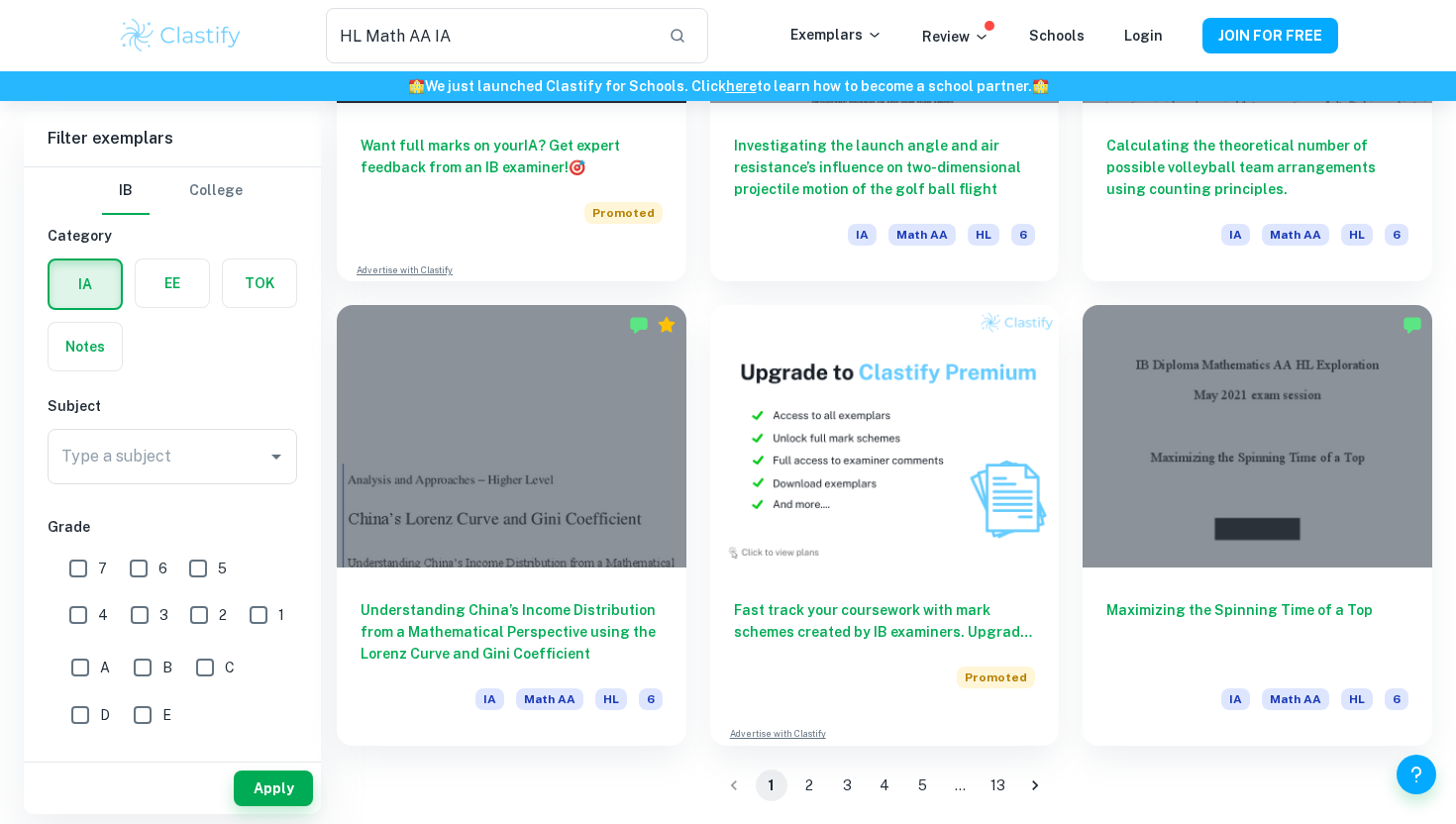 scroll, scrollTop: 3159, scrollLeft: 0, axis: vertical 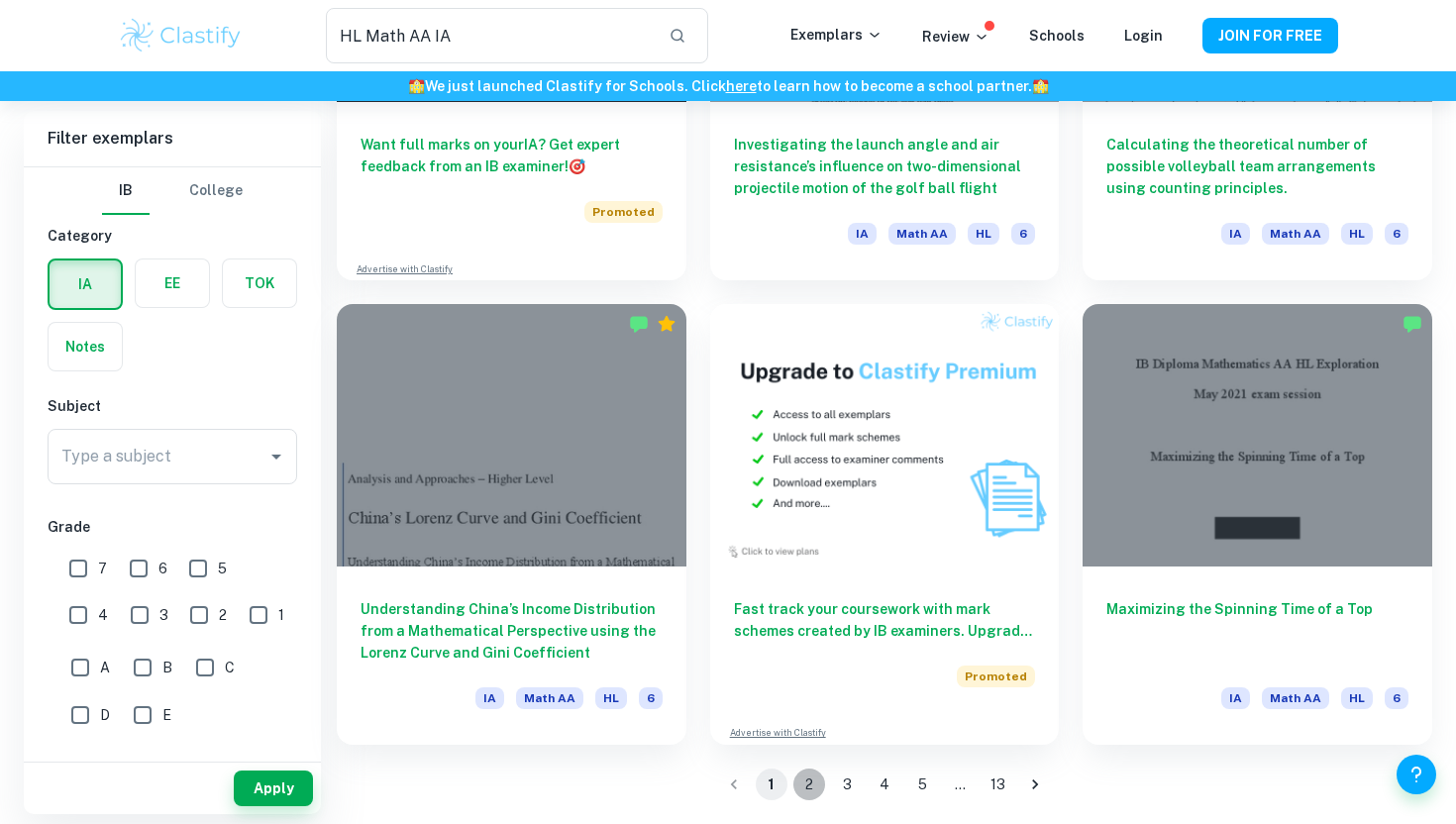 click on "2" at bounding box center [809, 784] 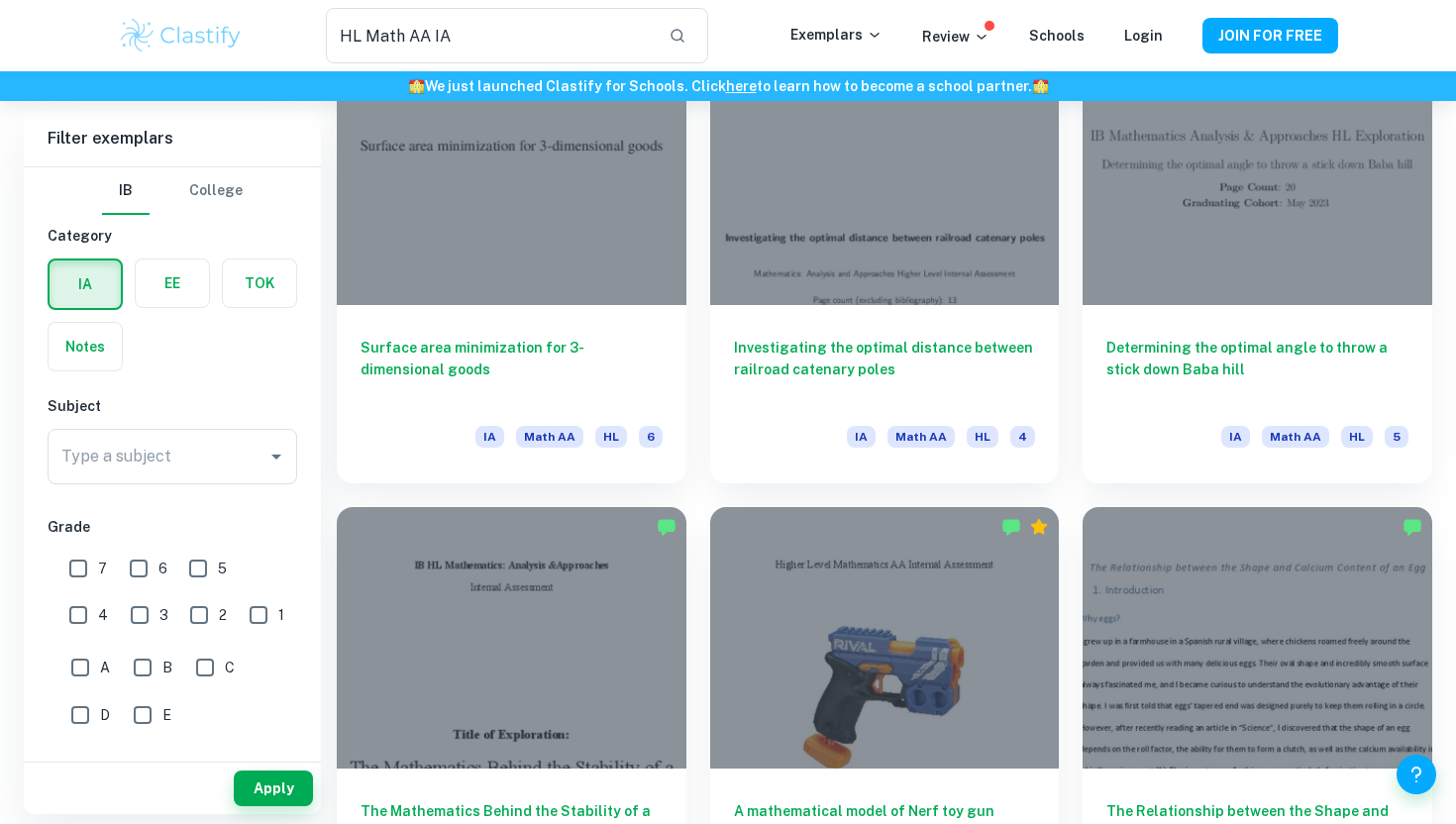 scroll, scrollTop: 1571, scrollLeft: 0, axis: vertical 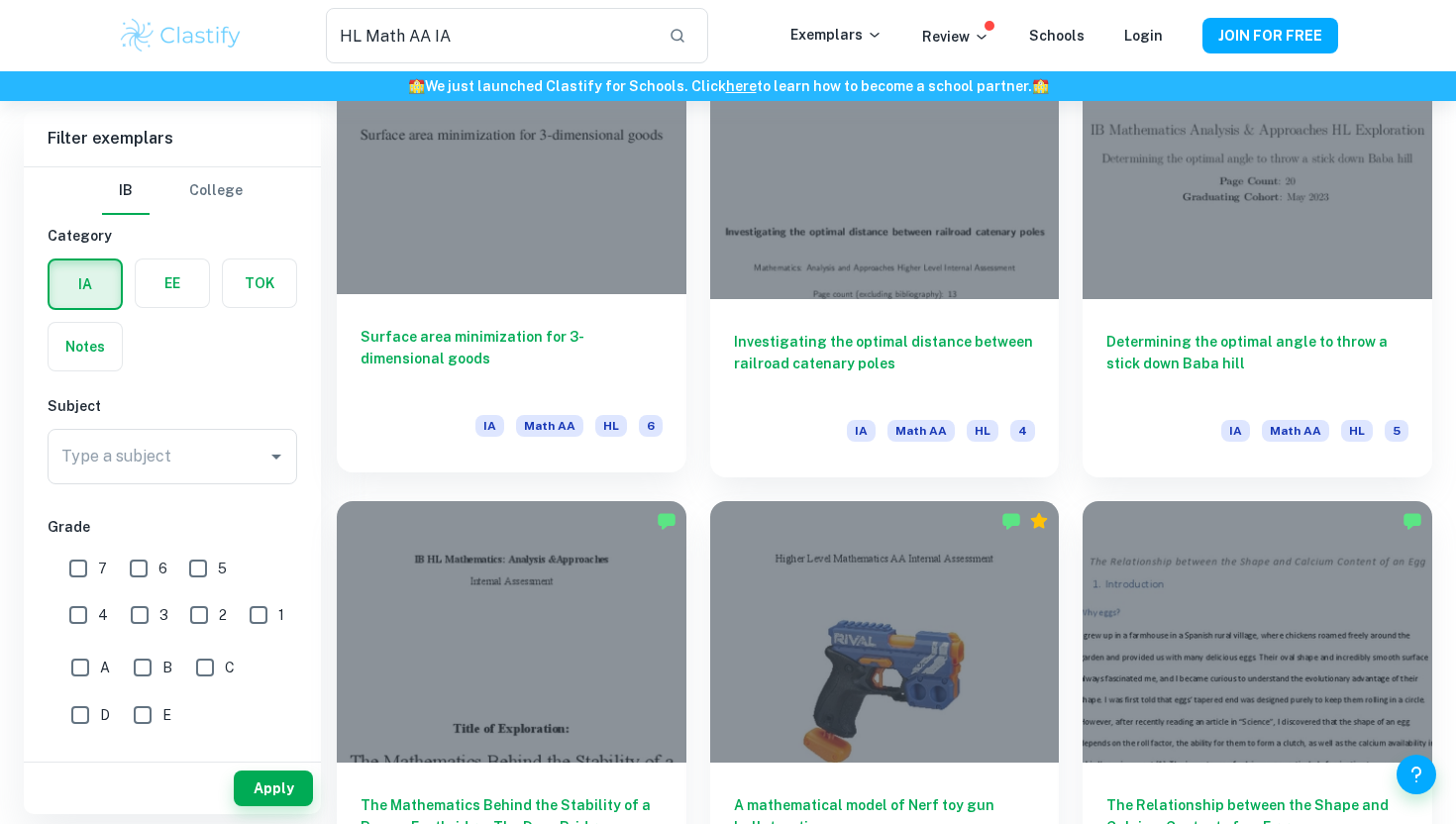 click on "Surface area minimization for 3-dimensional goods" at bounding box center (511, 359) 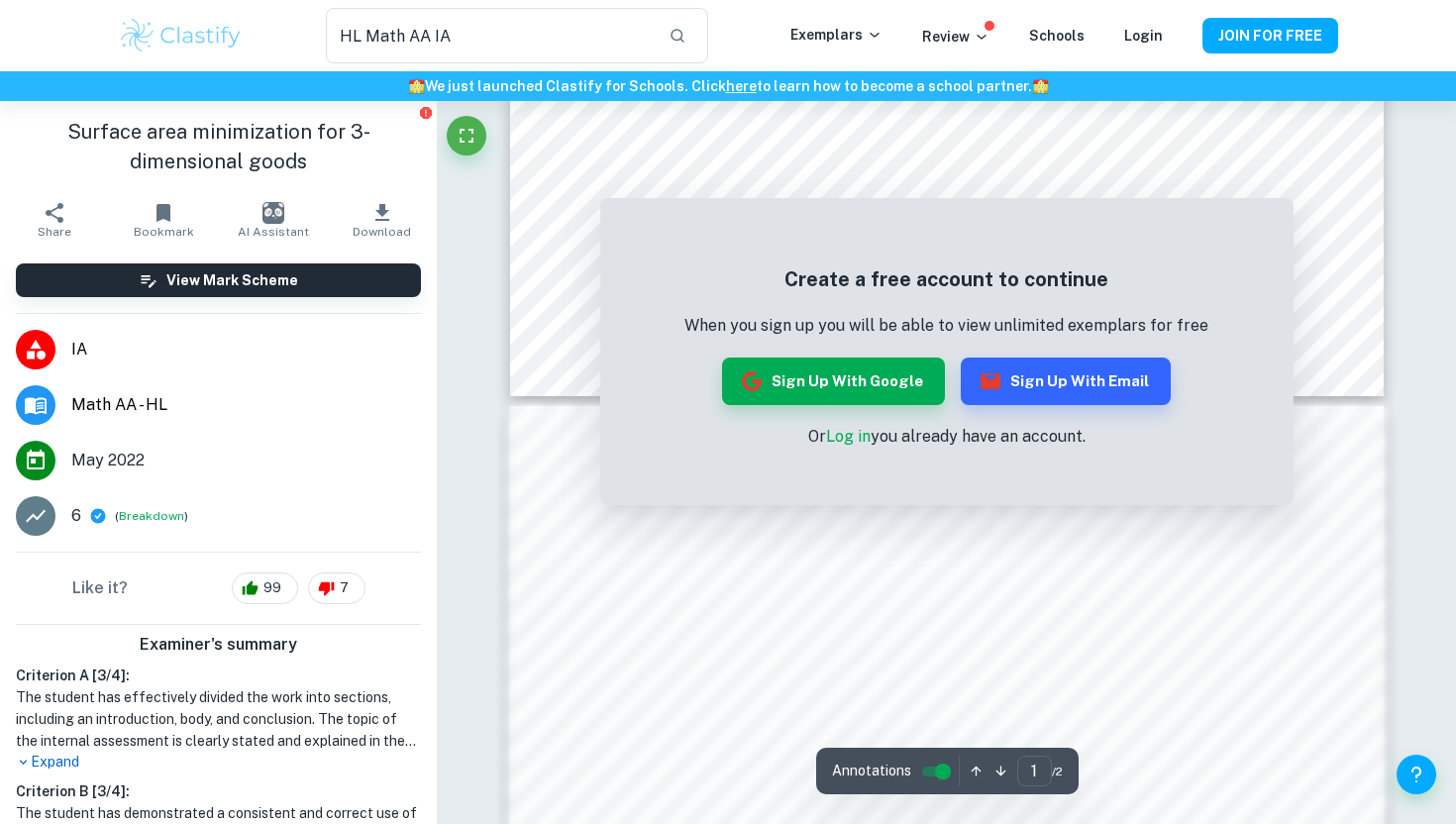 scroll, scrollTop: 857, scrollLeft: 0, axis: vertical 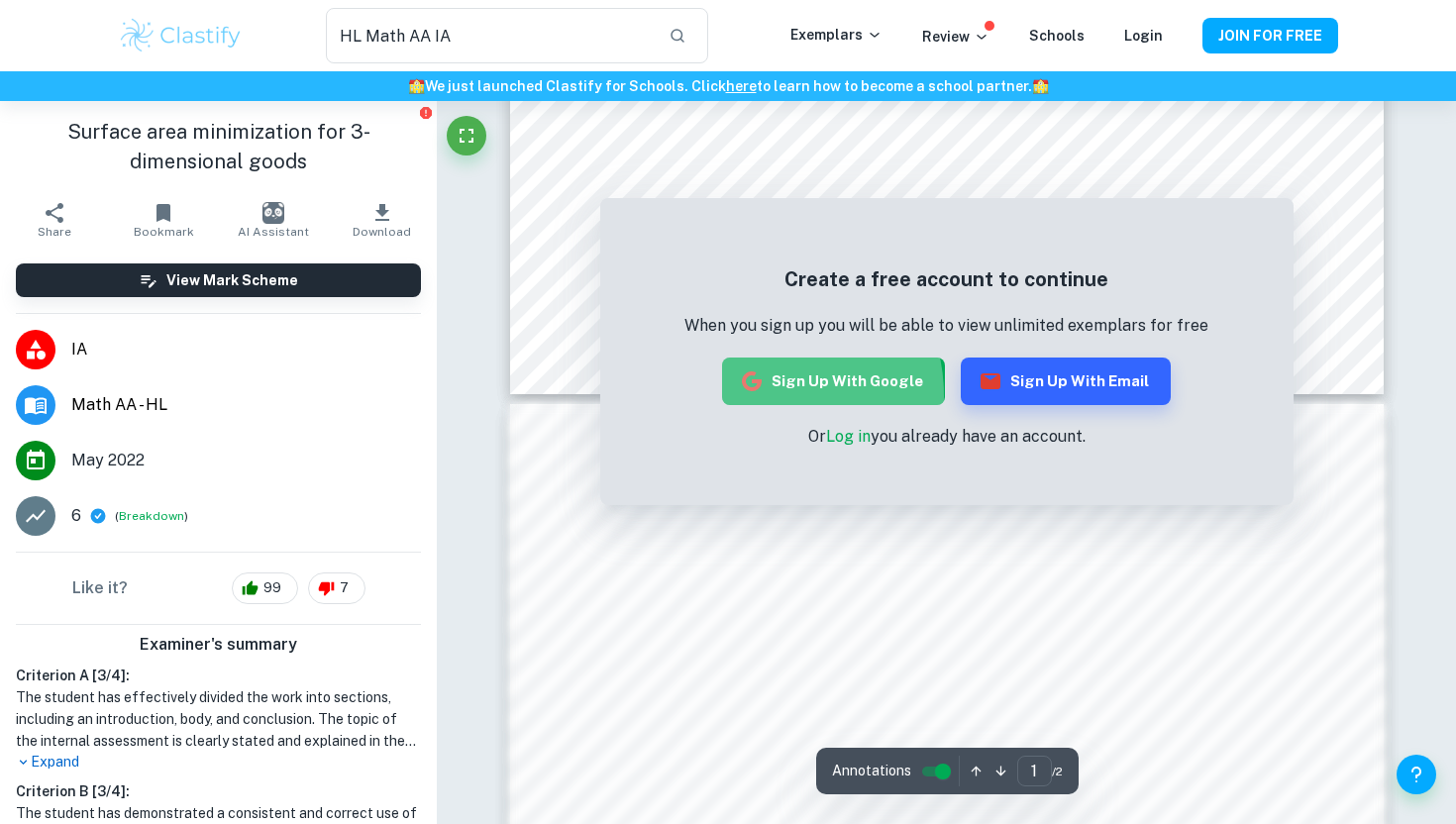 click on "Sign up with Google" at bounding box center [833, 381] 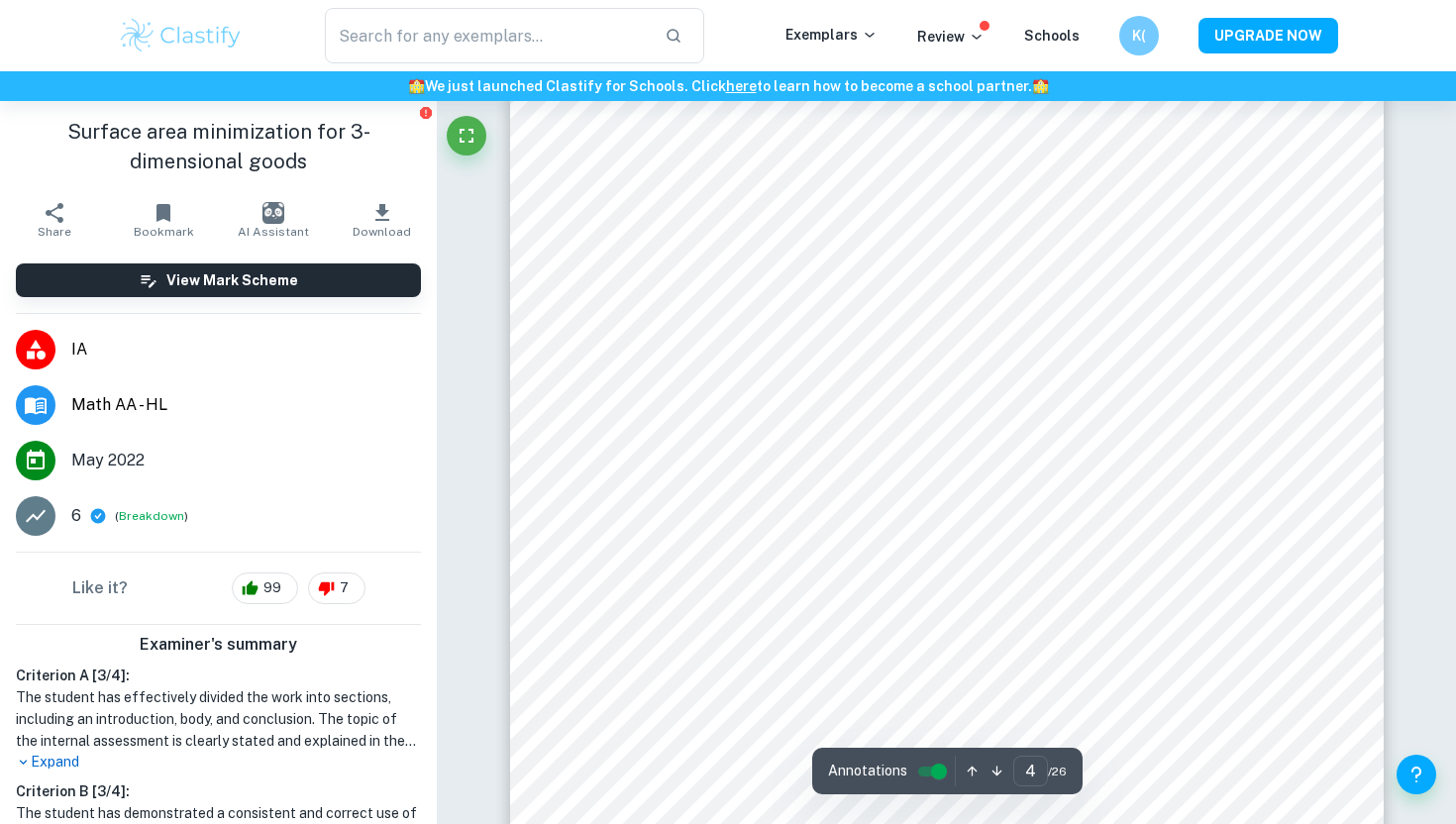 scroll, scrollTop: 4102, scrollLeft: 0, axis: vertical 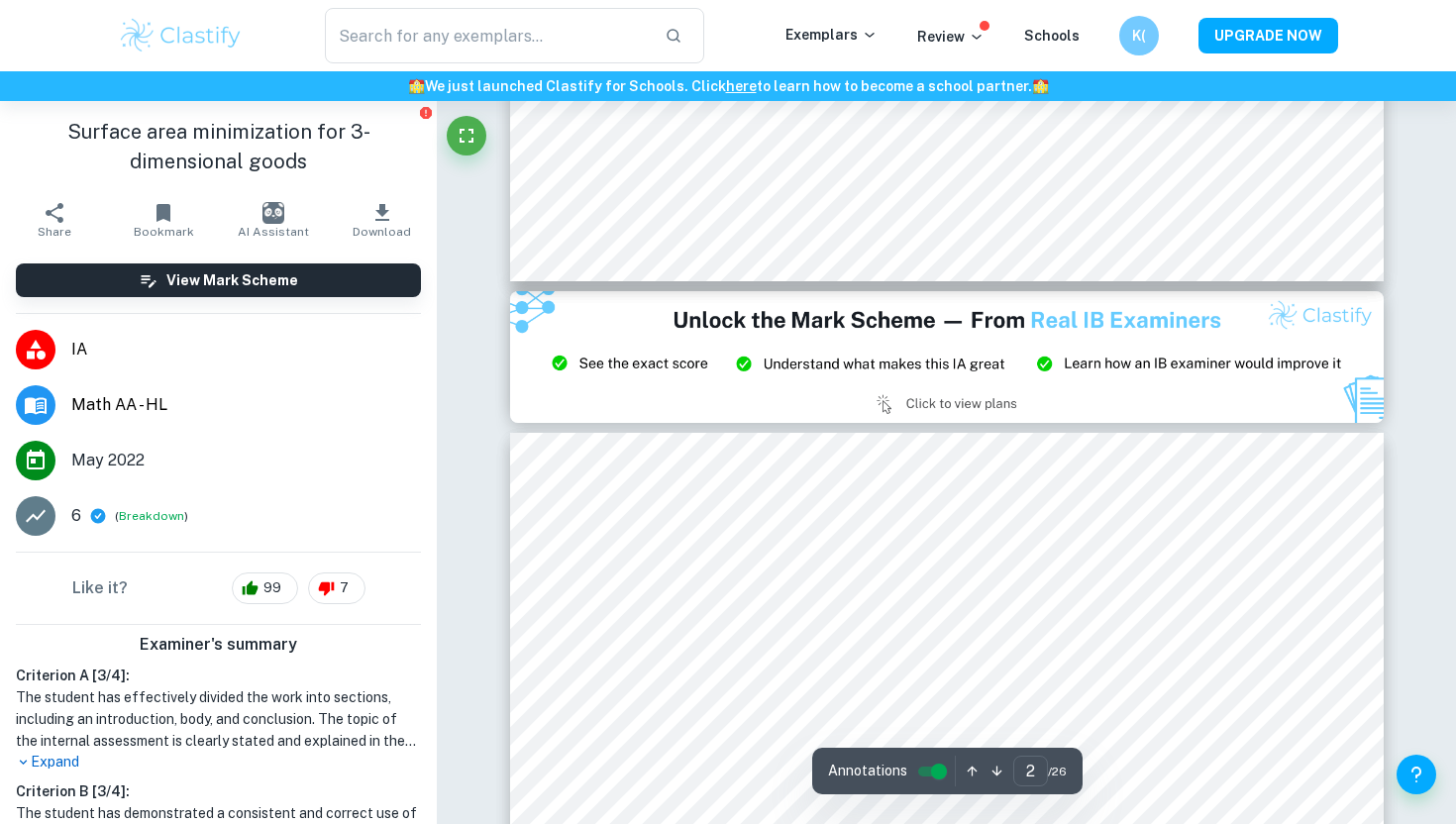 type on "3" 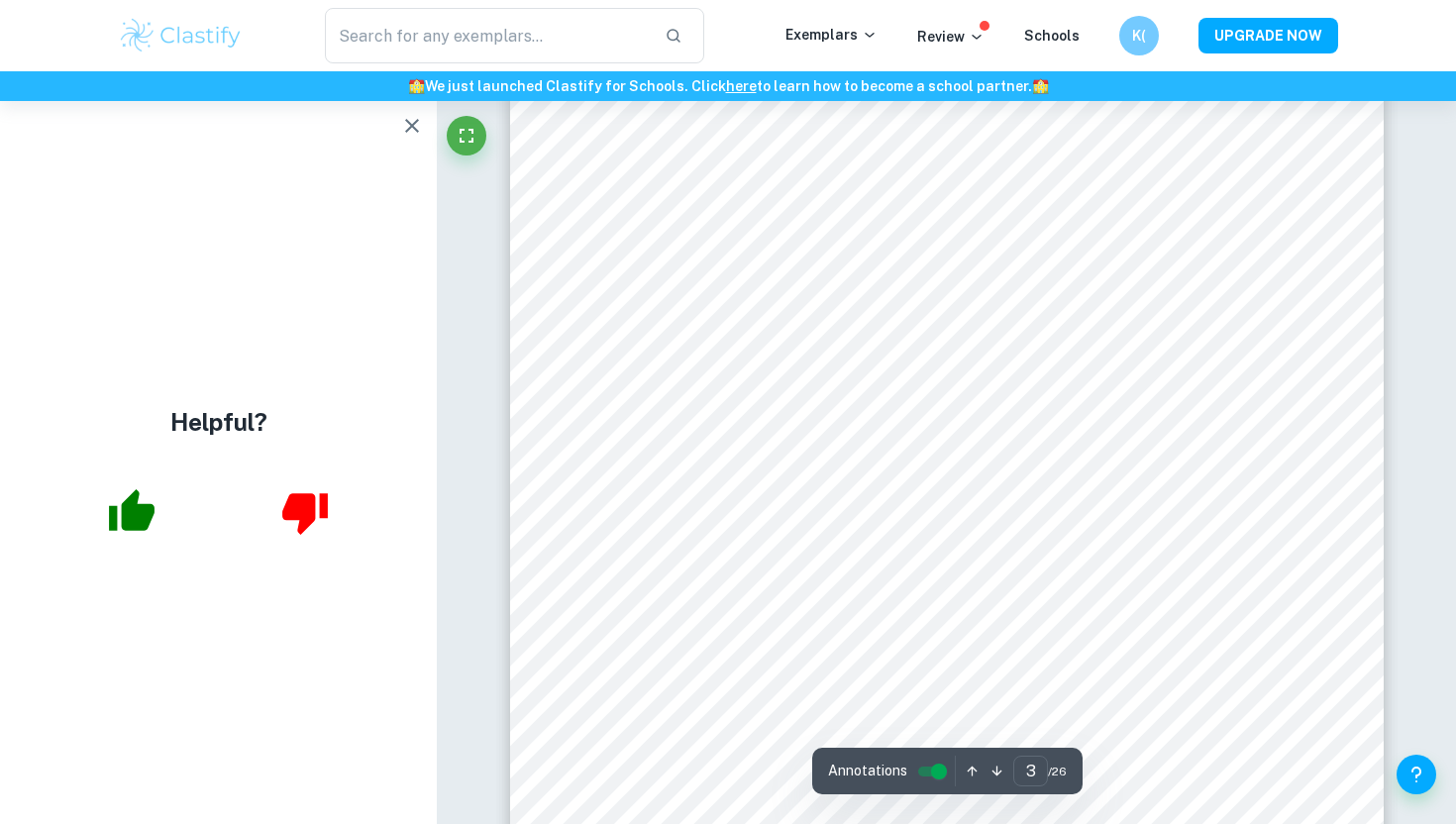 scroll, scrollTop: 2936, scrollLeft: 0, axis: vertical 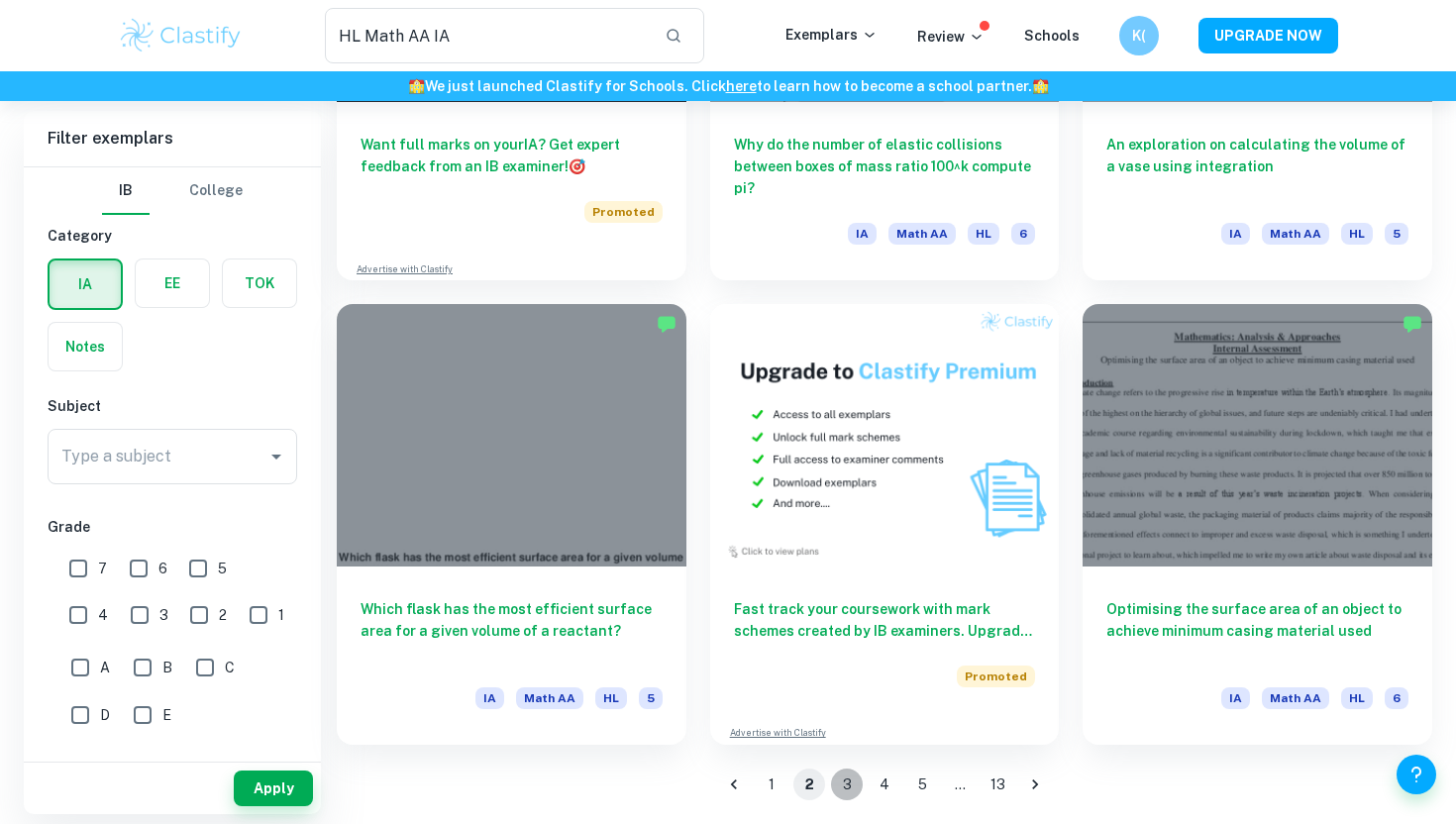 click on "3" at bounding box center [847, 784] 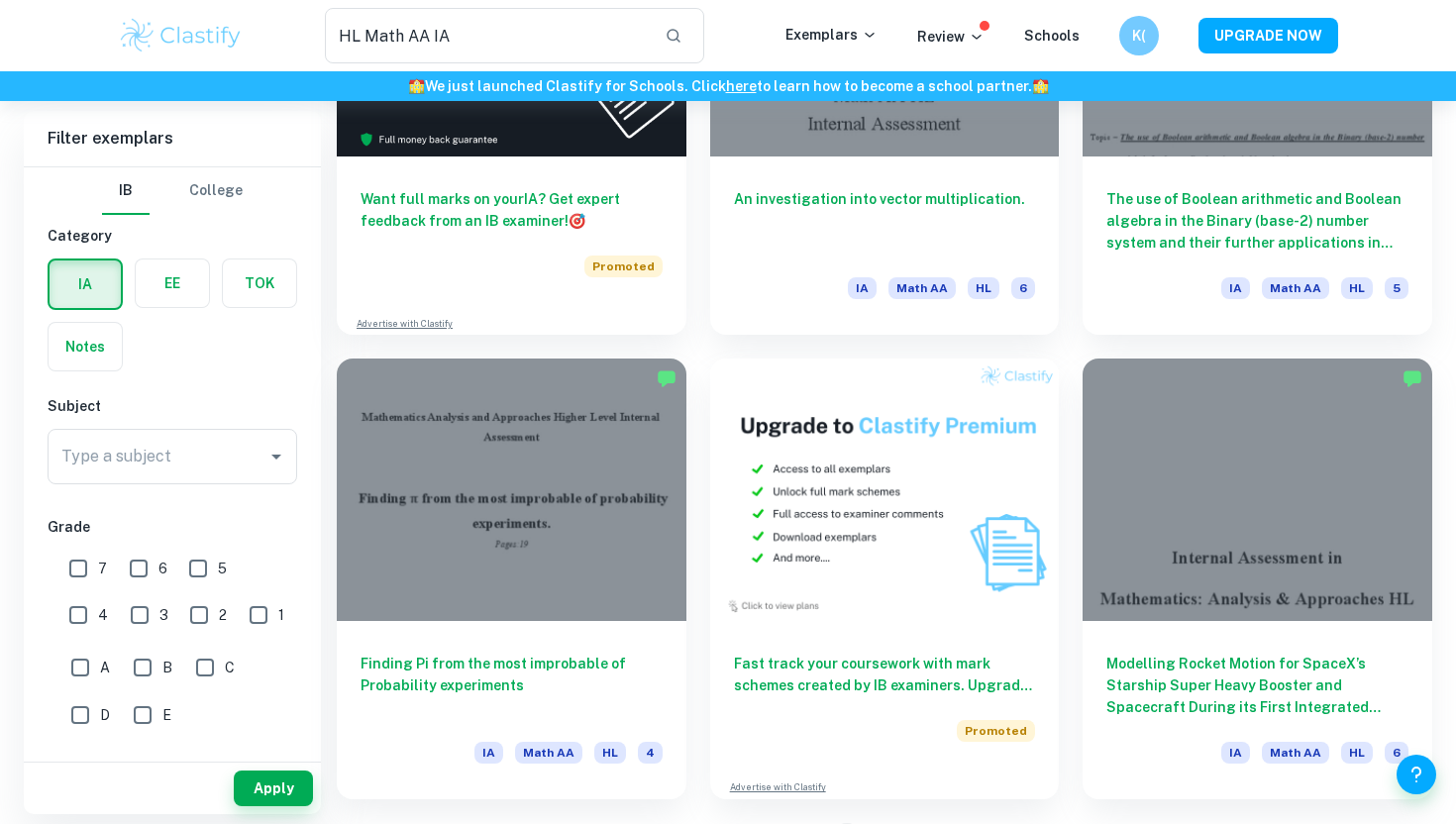 scroll, scrollTop: 3159, scrollLeft: 0, axis: vertical 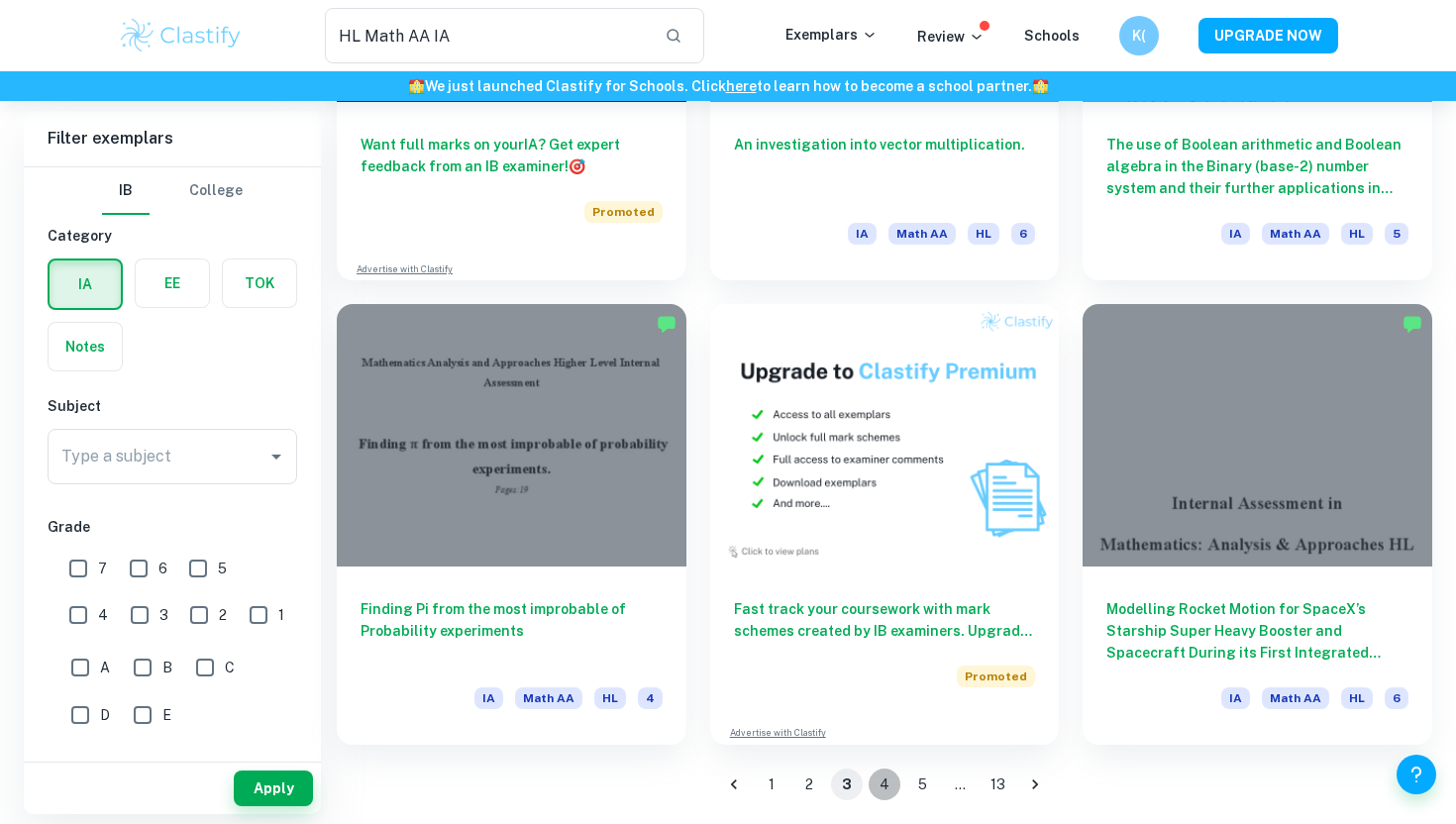 click on "4" at bounding box center (884, 784) 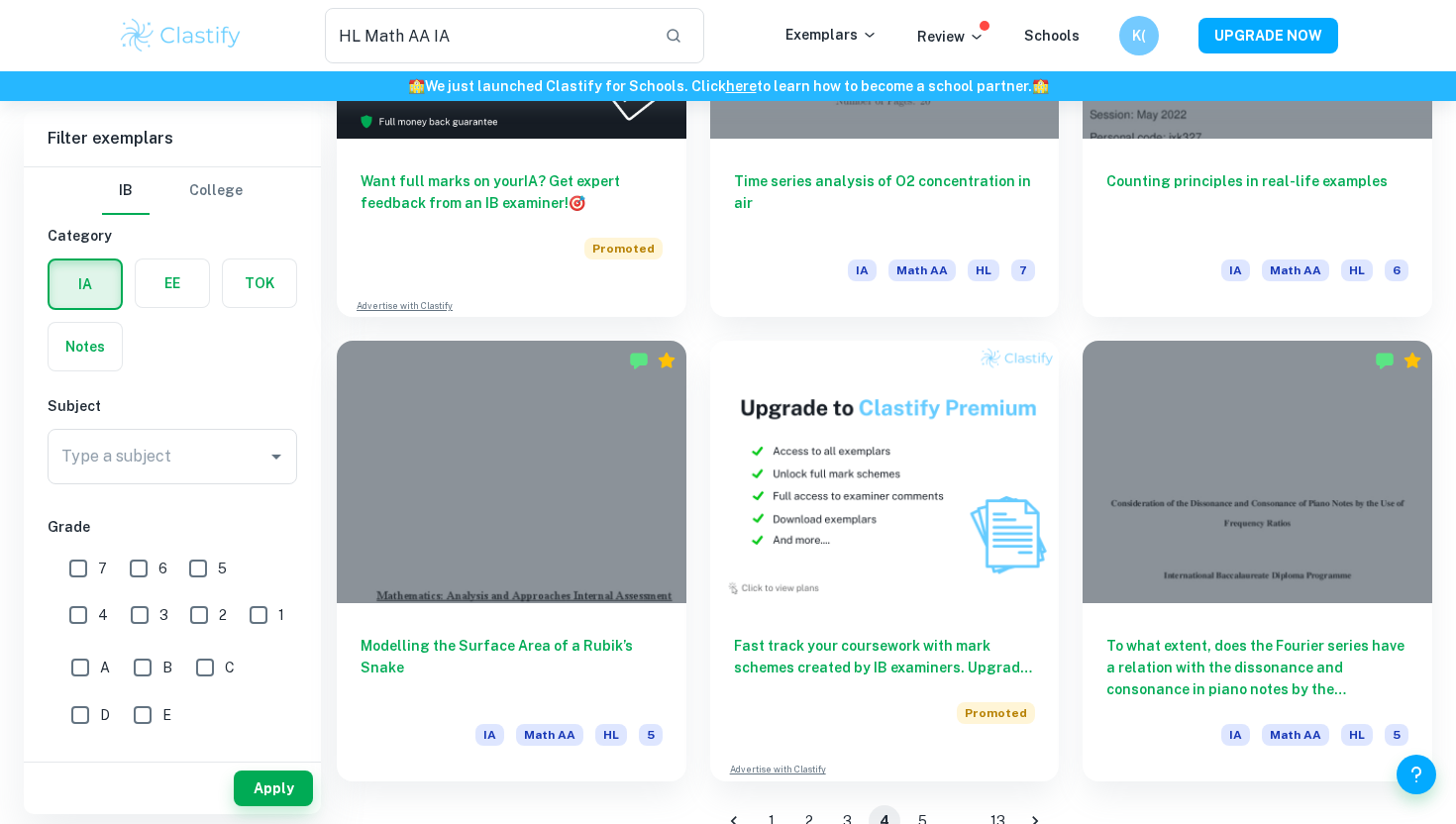 scroll, scrollTop: 3159, scrollLeft: 0, axis: vertical 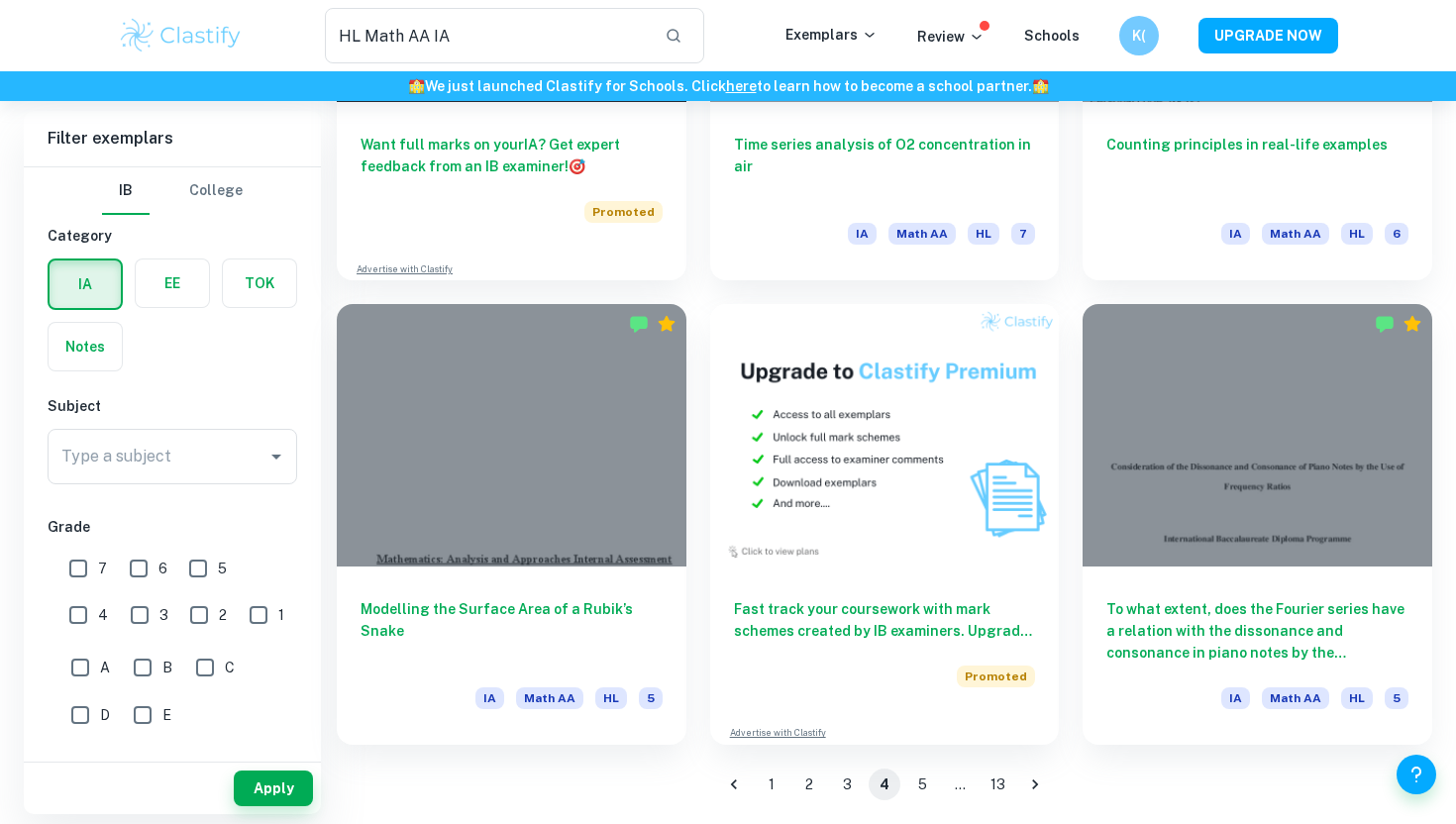 click on "5" at bounding box center (922, 784) 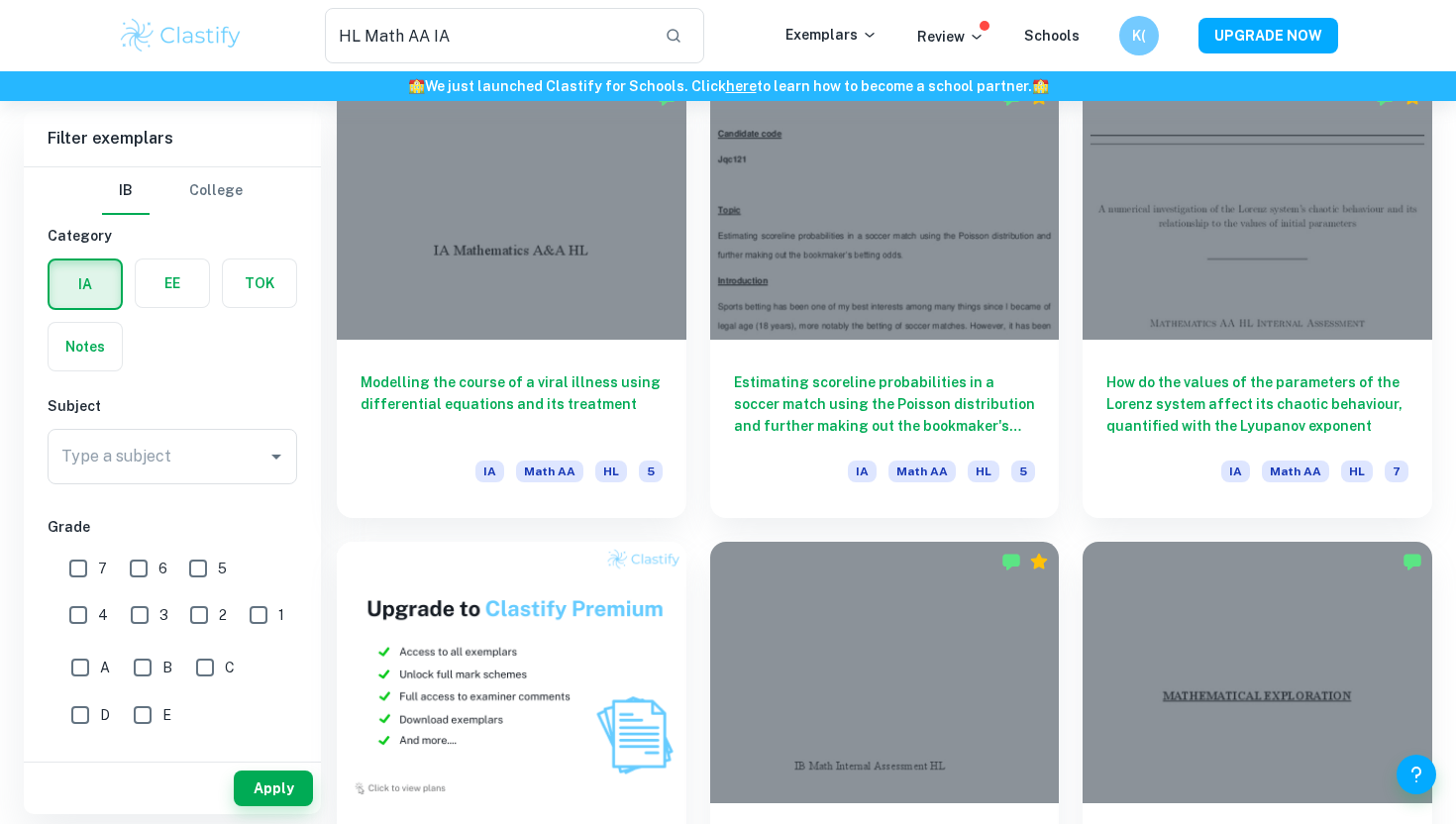 scroll, scrollTop: 648, scrollLeft: 0, axis: vertical 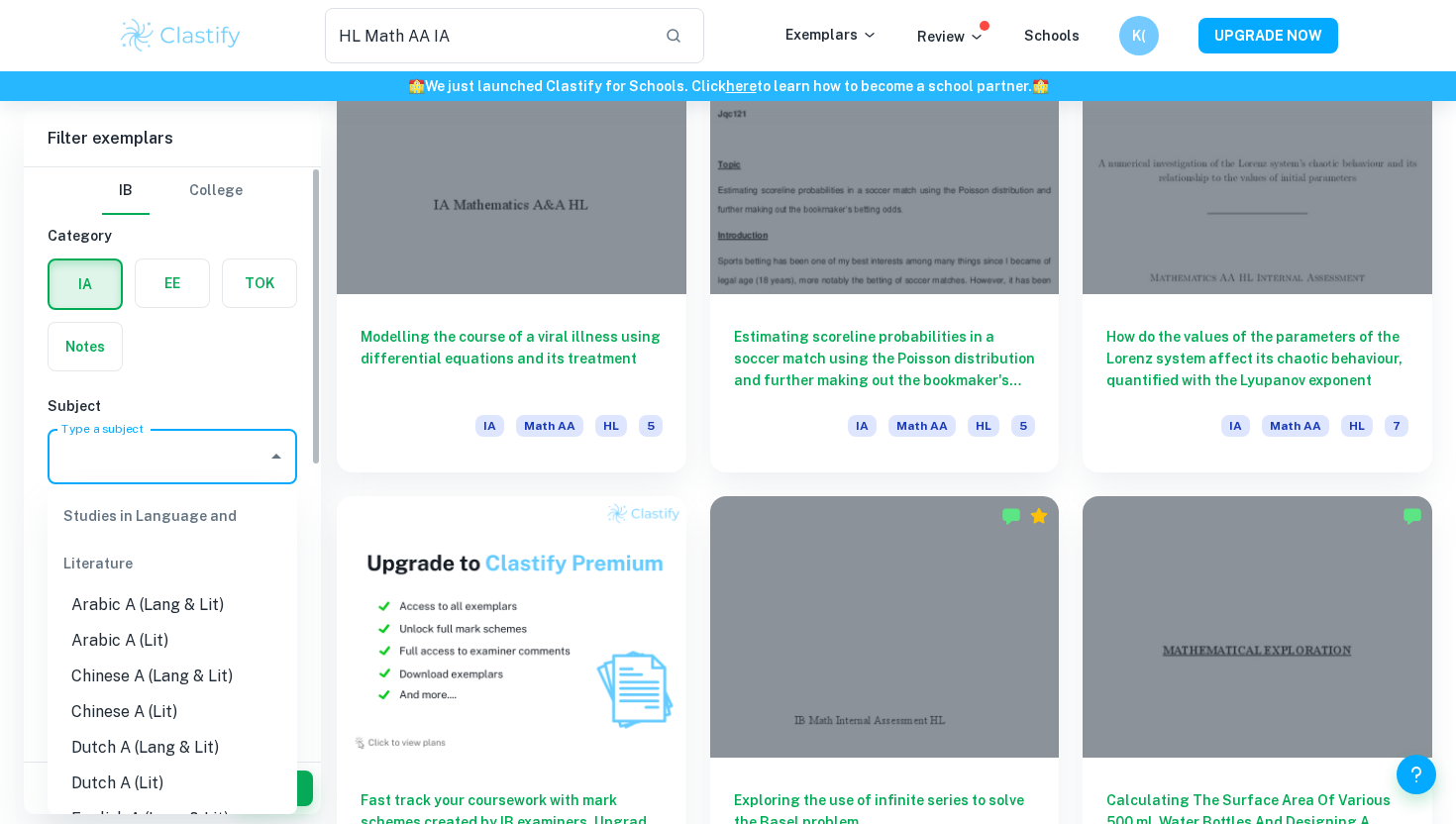 click on "Type a subject" at bounding box center (157, 457) 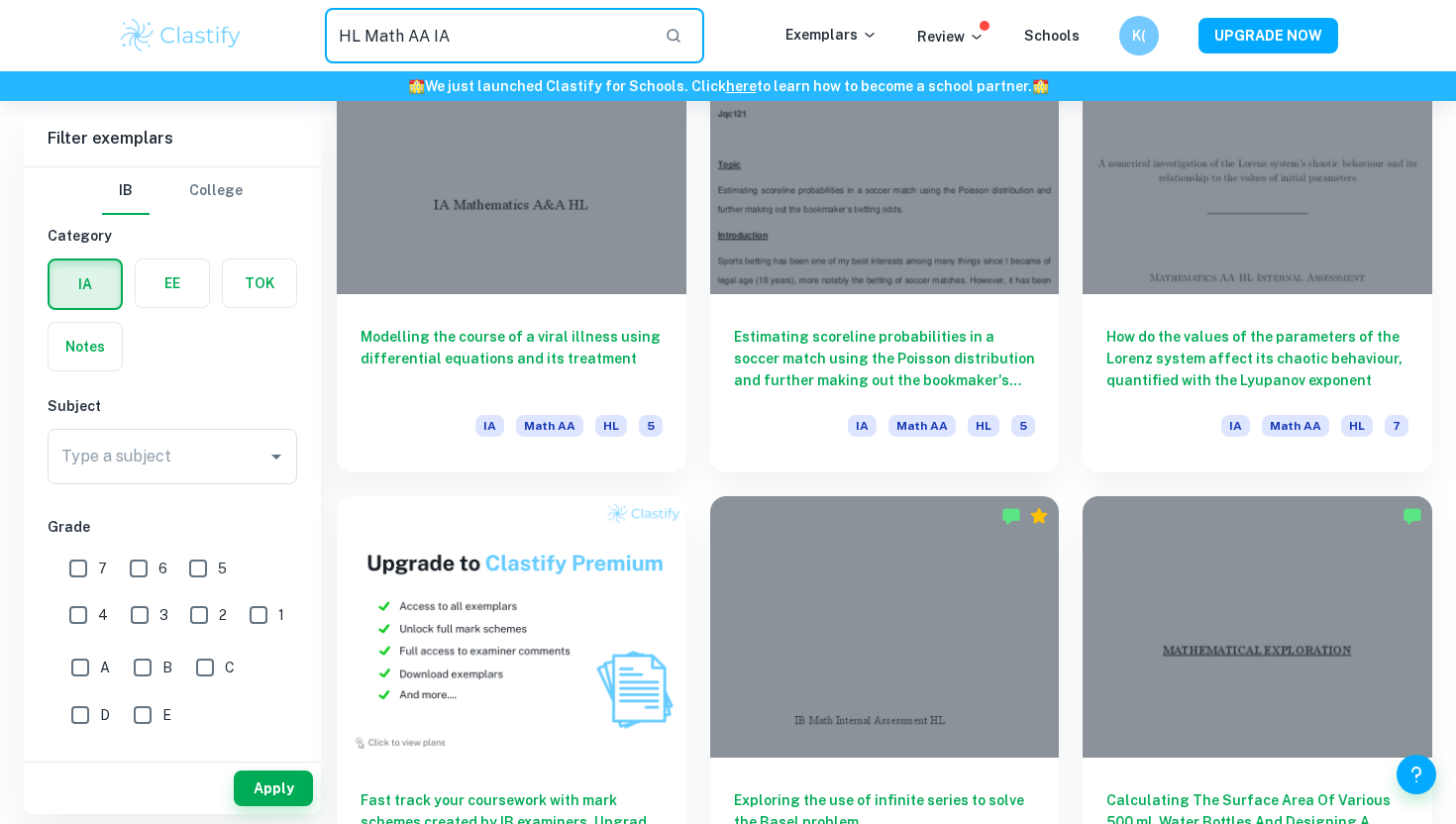 click at bounding box center [486, 36] 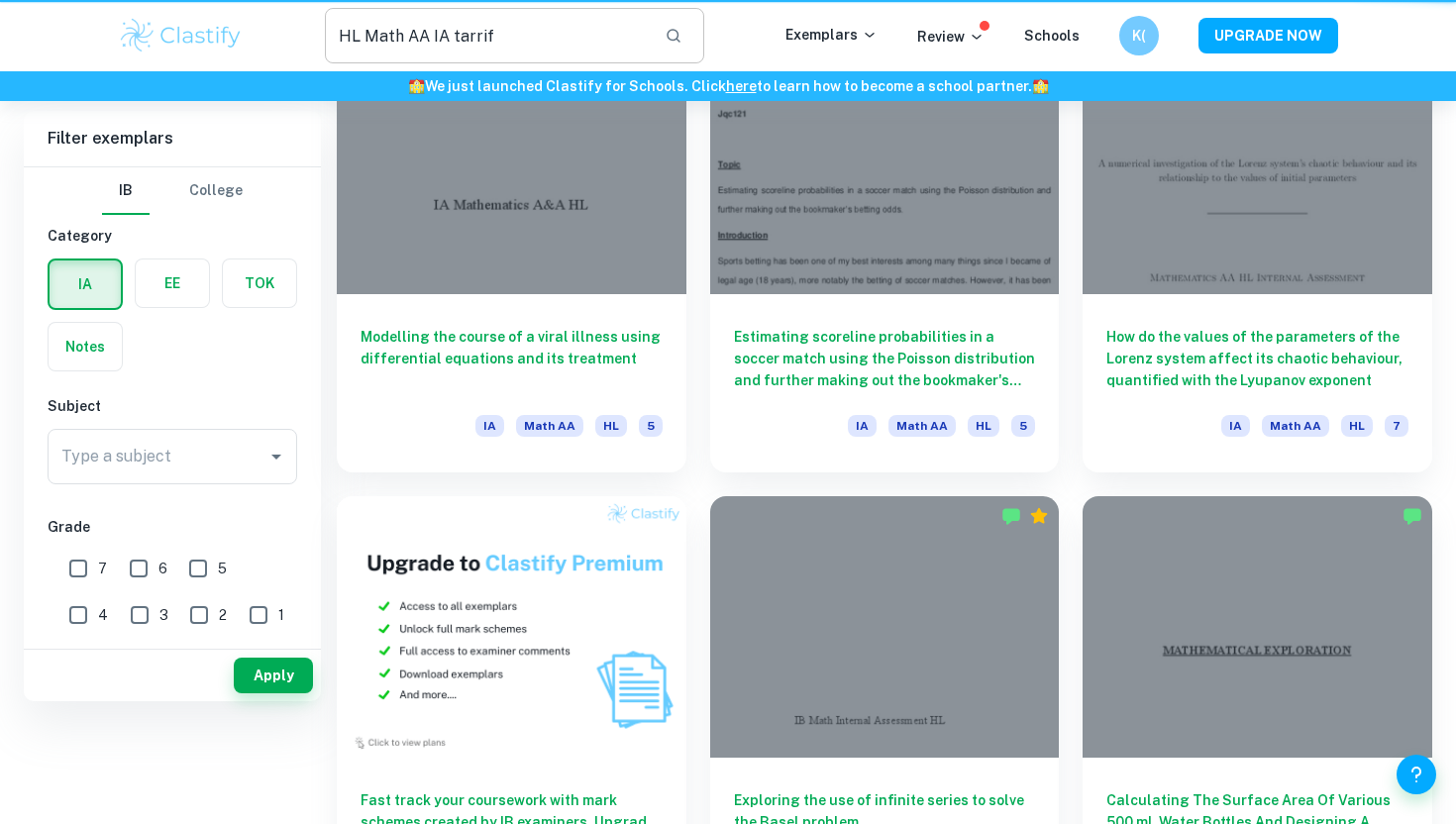 scroll, scrollTop: 0, scrollLeft: 0, axis: both 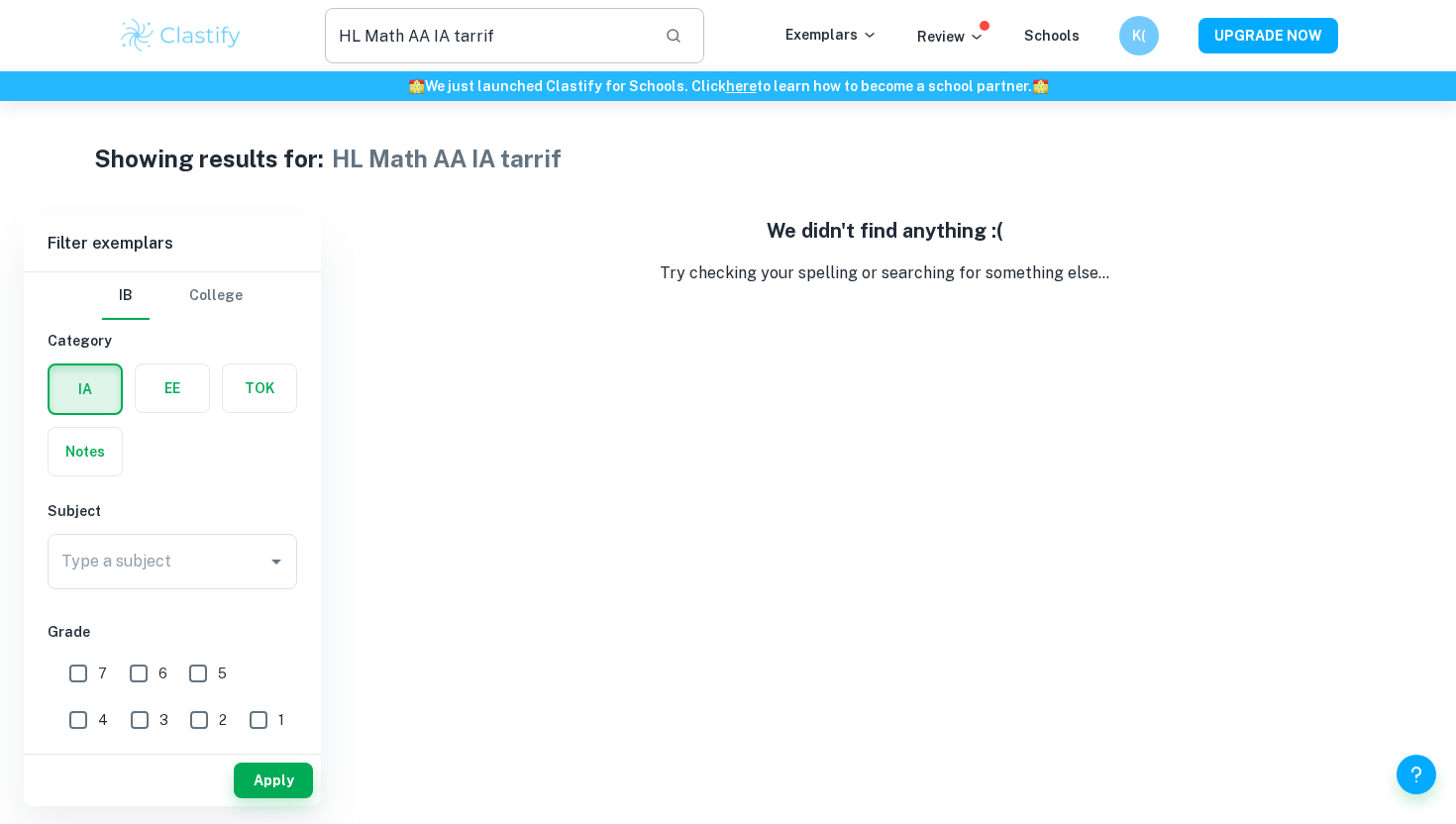 click on "HL Math AA IA tarrif" at bounding box center (486, 36) 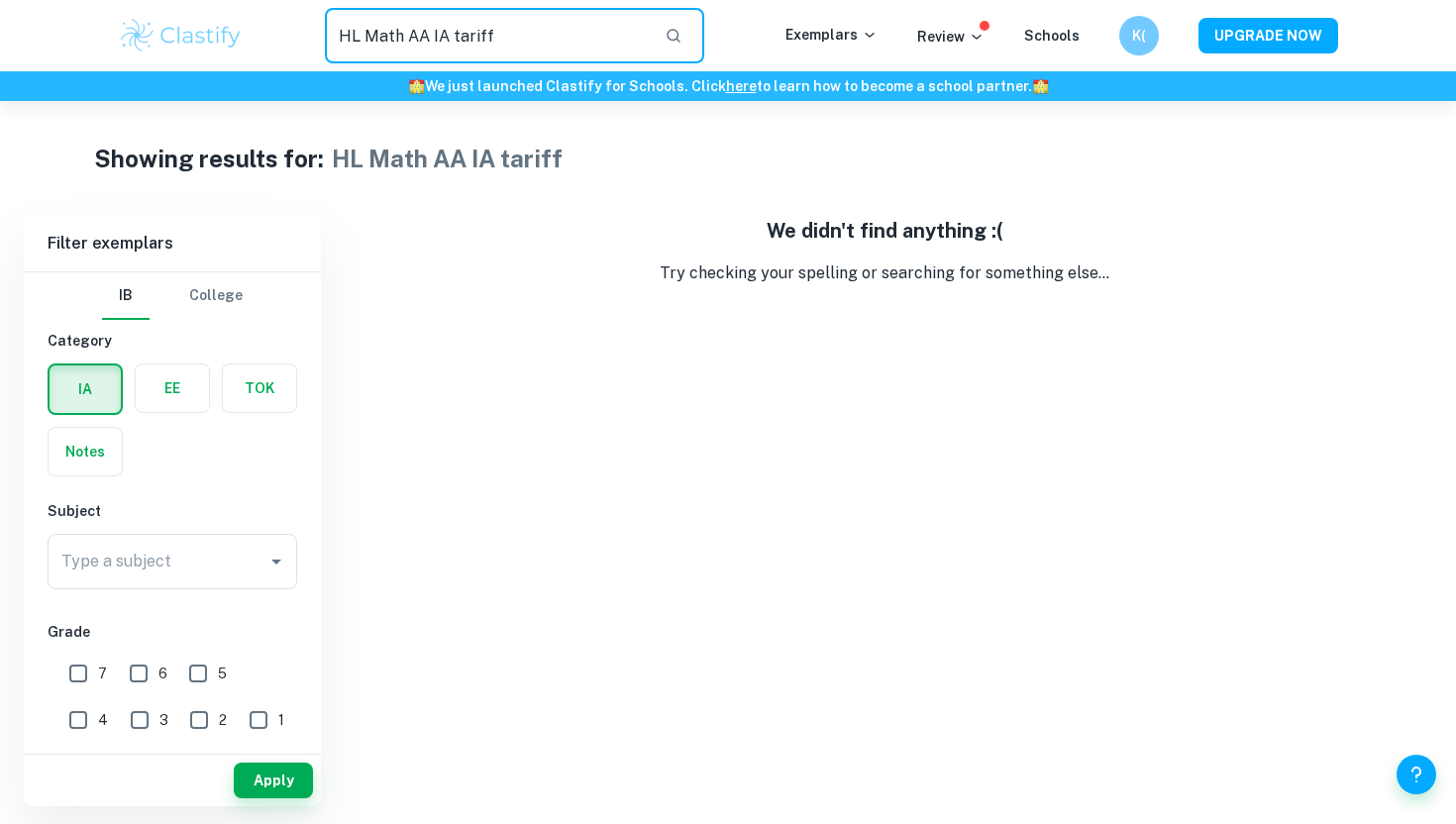 click on "HL Math AA IA tariff" at bounding box center (486, 36) 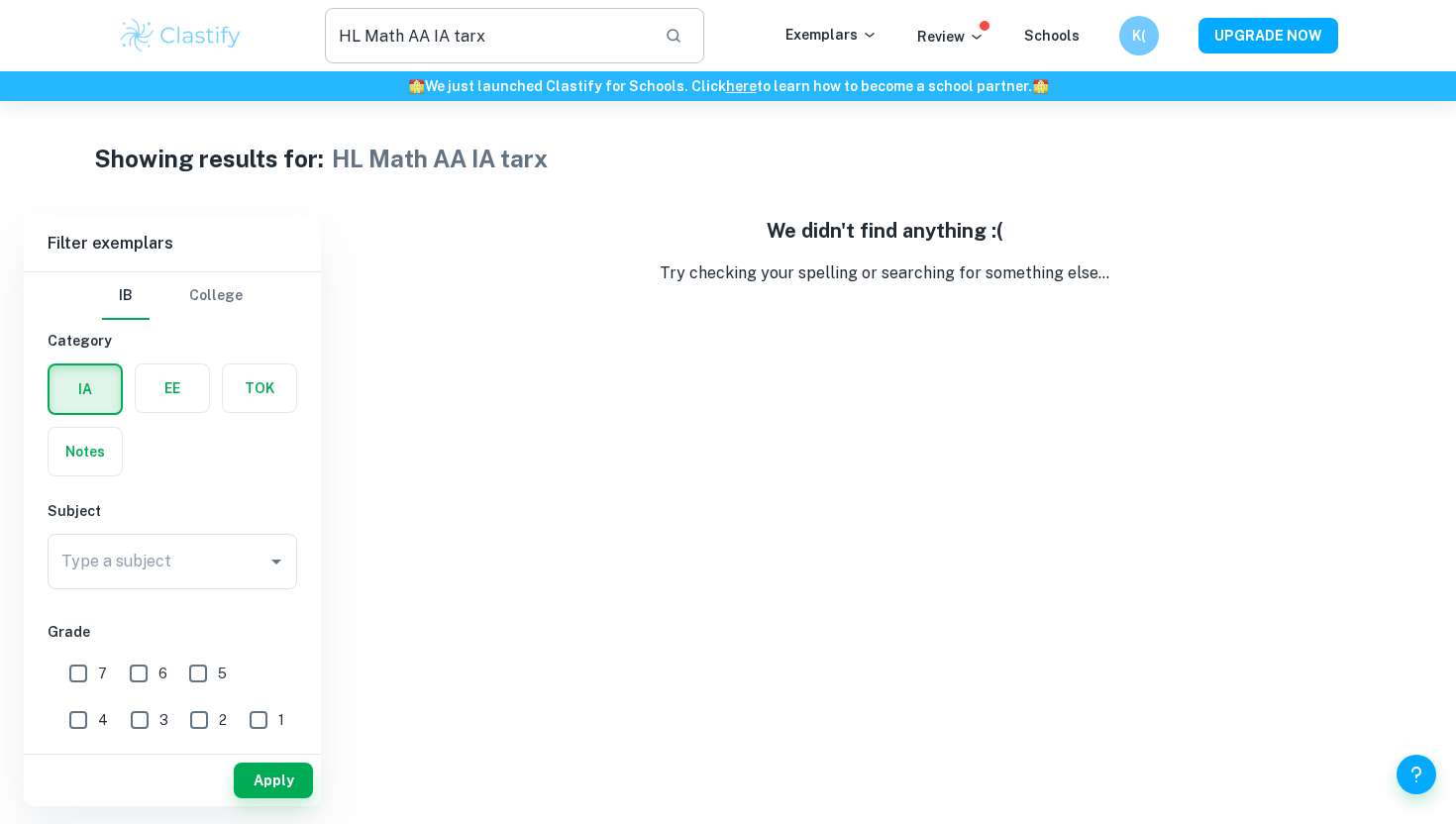click on "HL Math AA IA tarx" at bounding box center [486, 36] 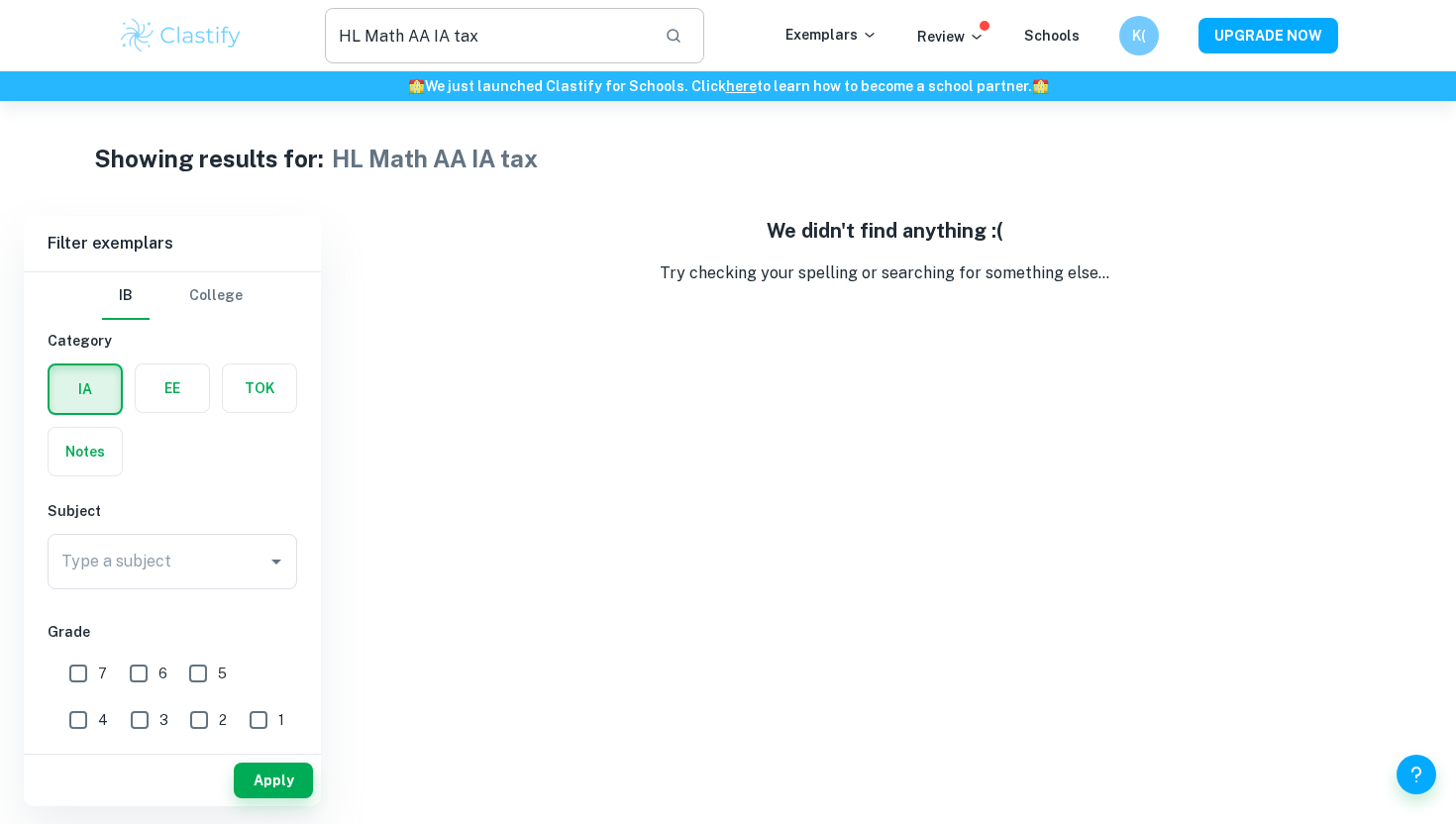 click on "HL Math AA IA tax" at bounding box center [486, 36] 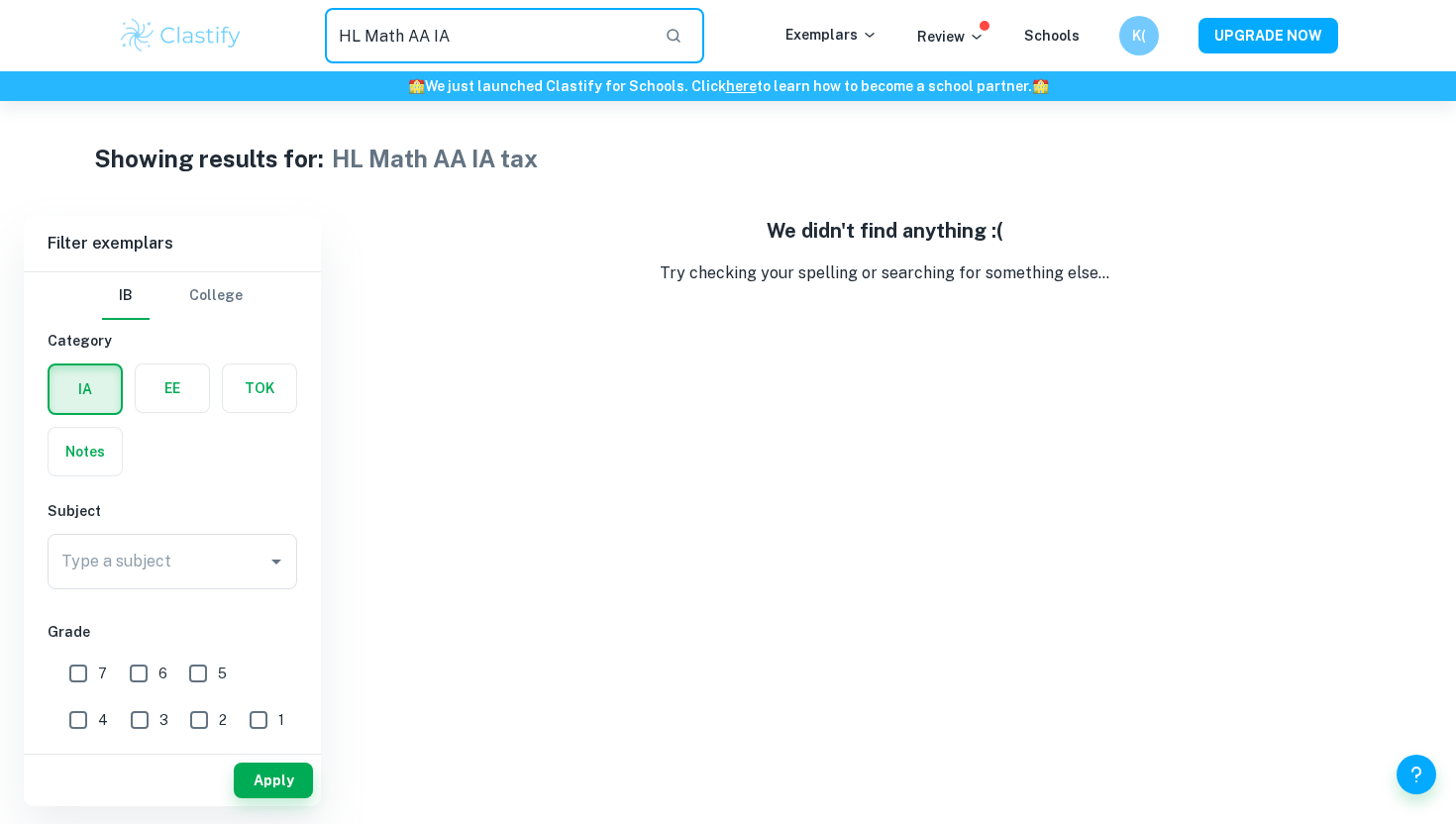 type on "HL Math AA IA" 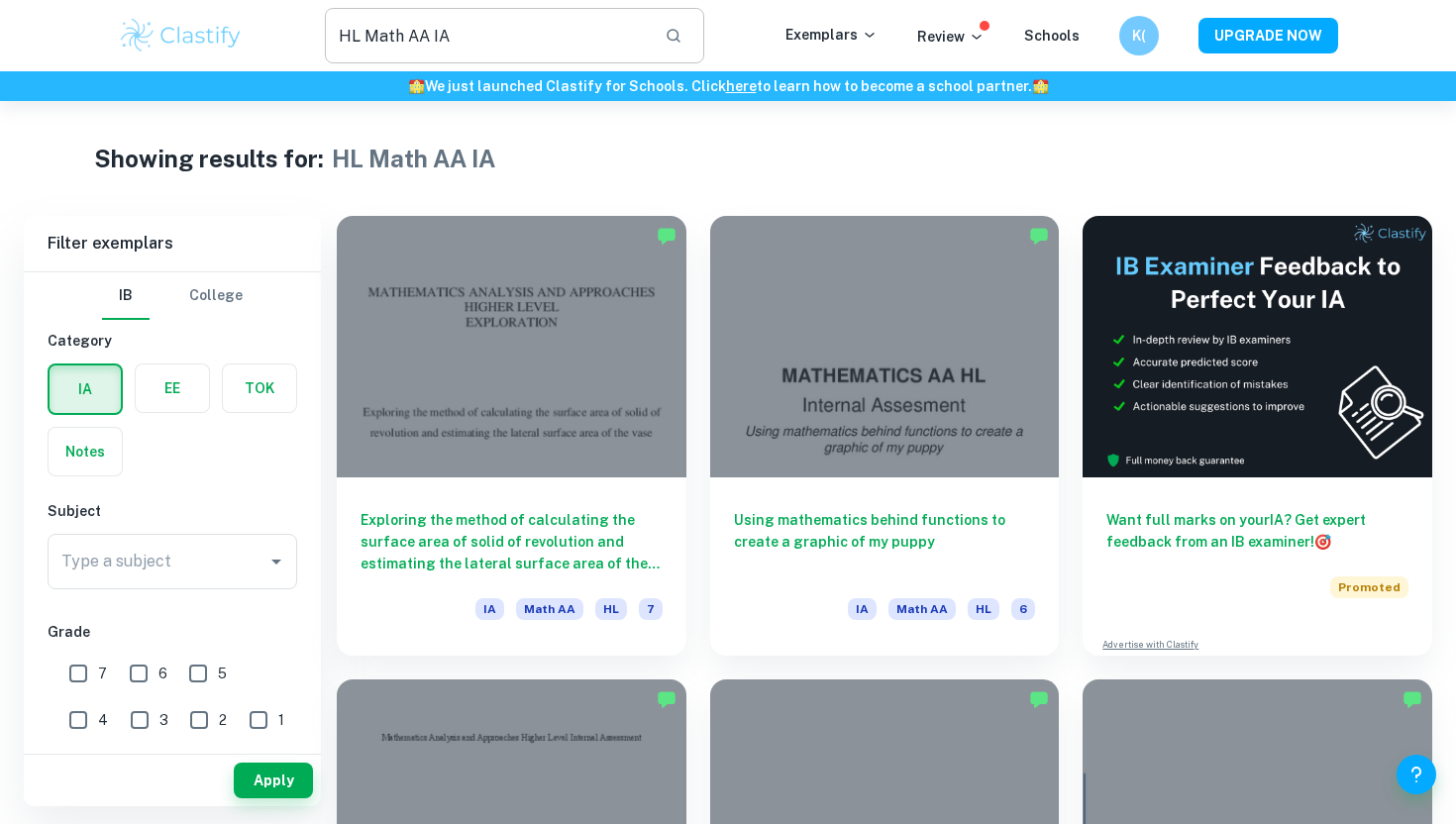 click on "HL Math AA IA" at bounding box center [486, 36] 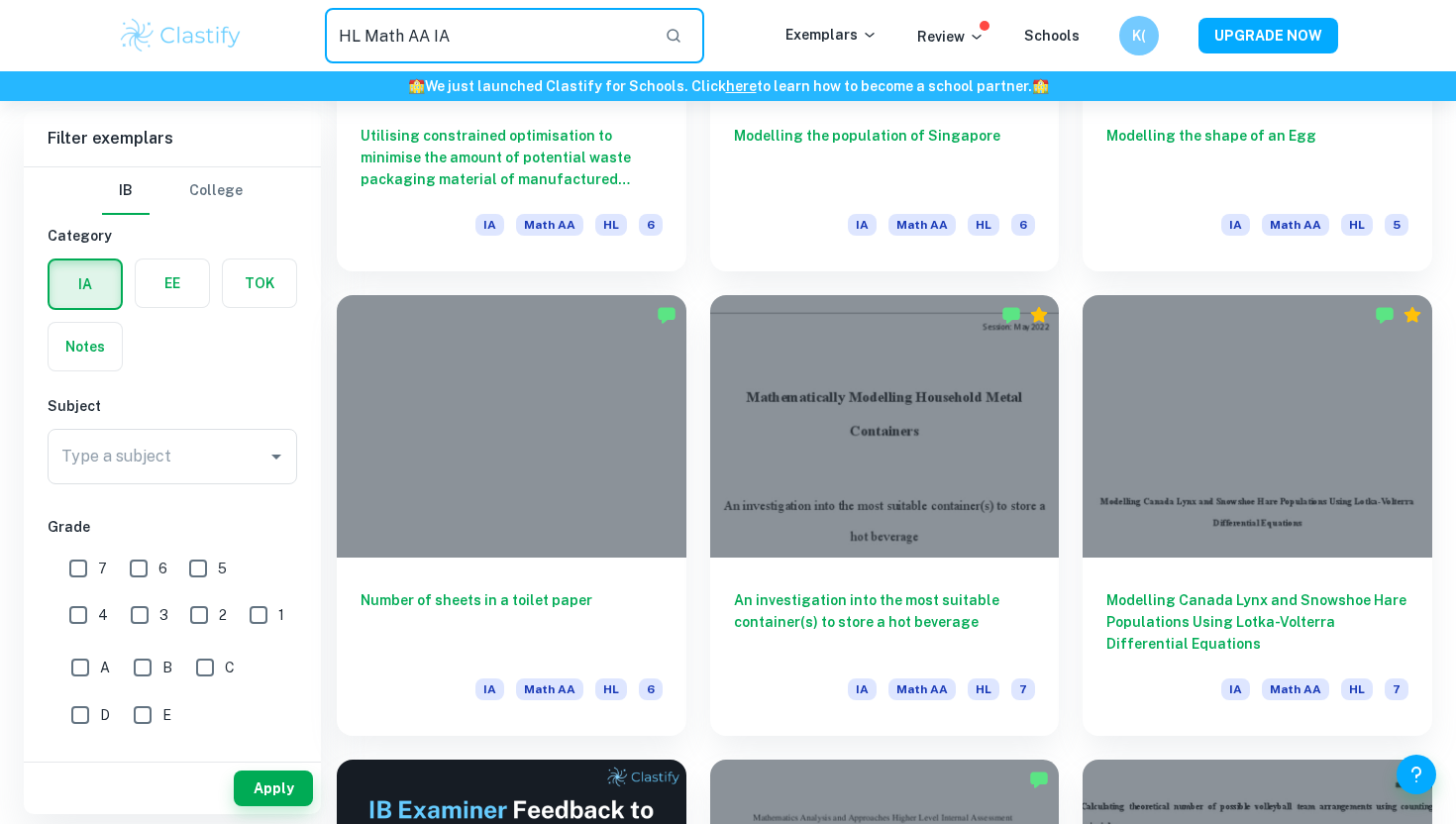 scroll, scrollTop: 2217, scrollLeft: 0, axis: vertical 